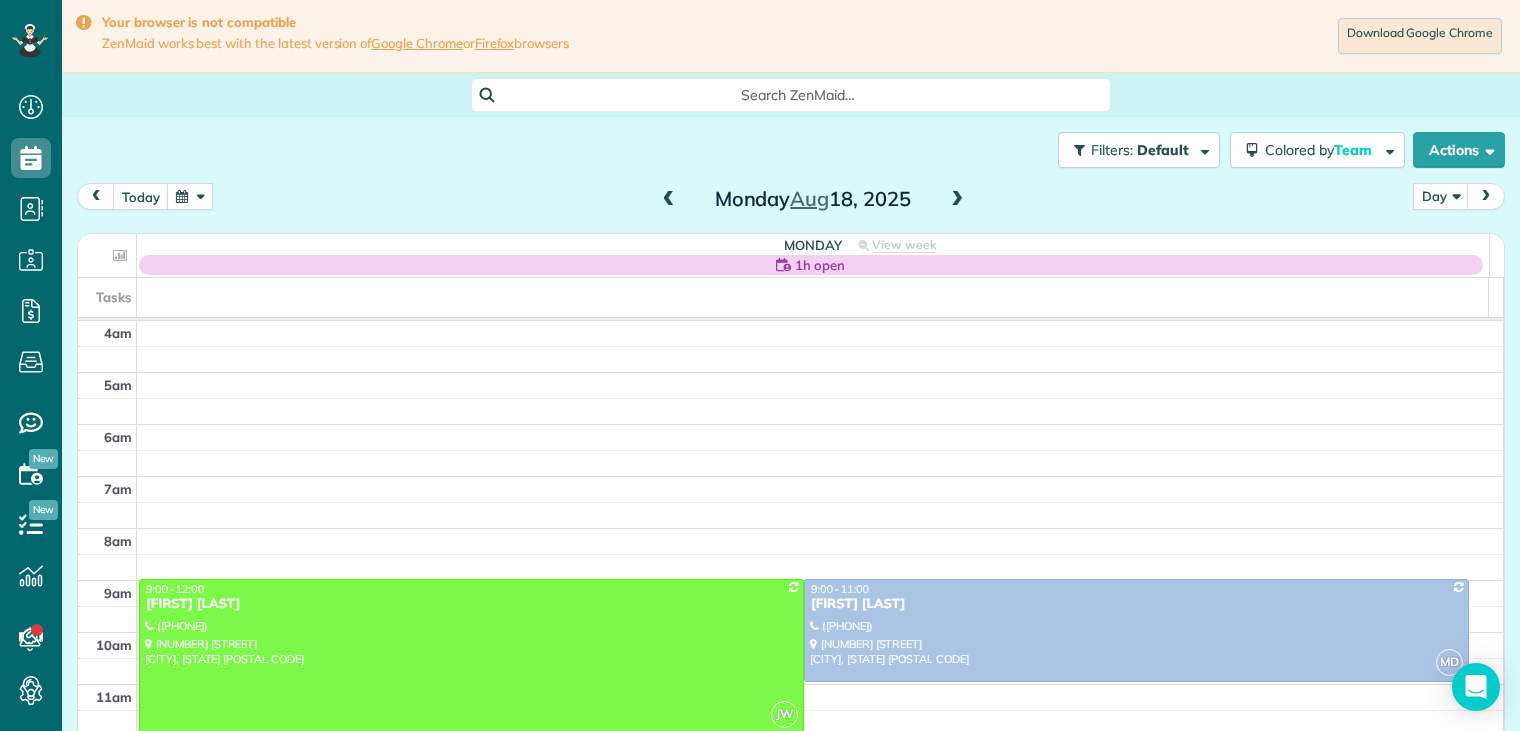scroll, scrollTop: 0, scrollLeft: 0, axis: both 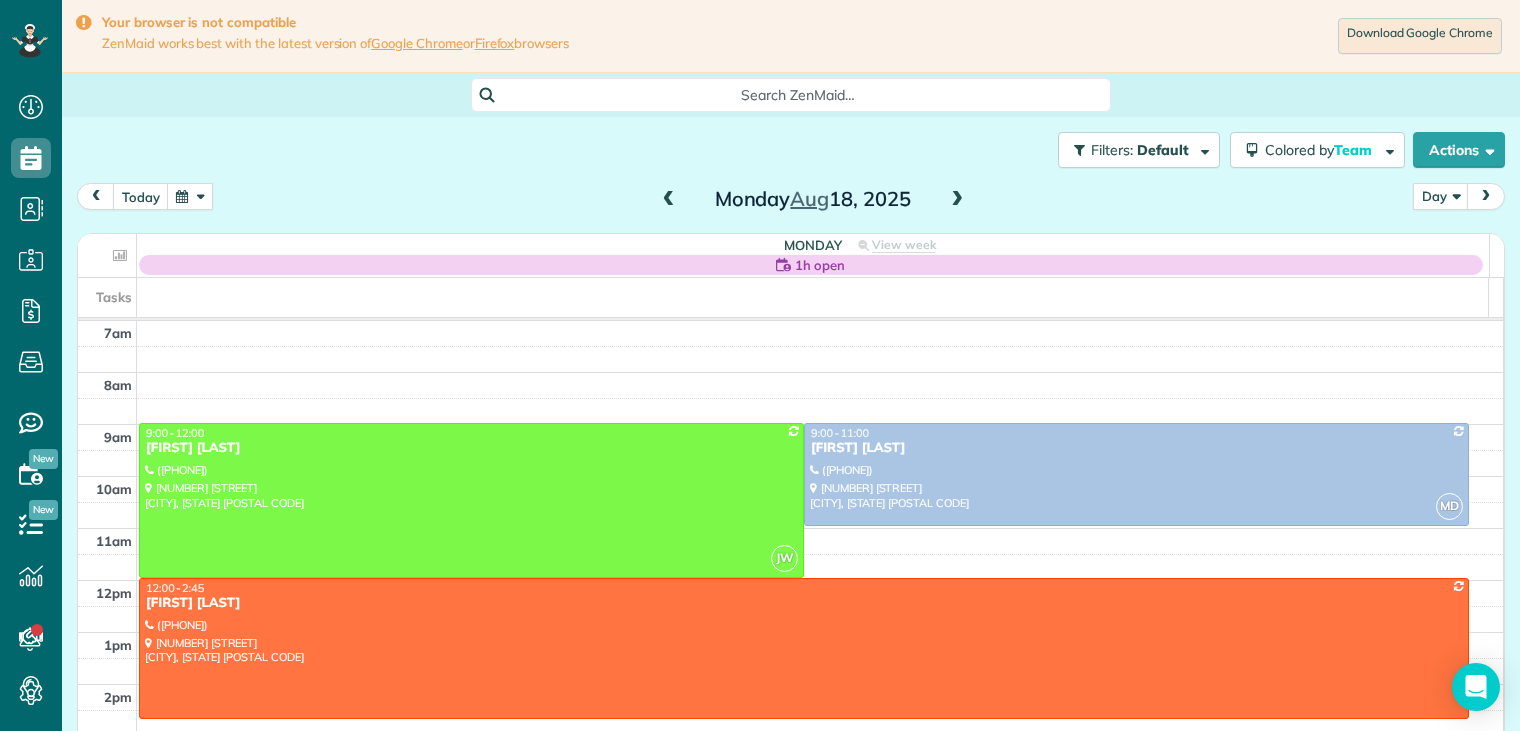click at bounding box center [190, 196] 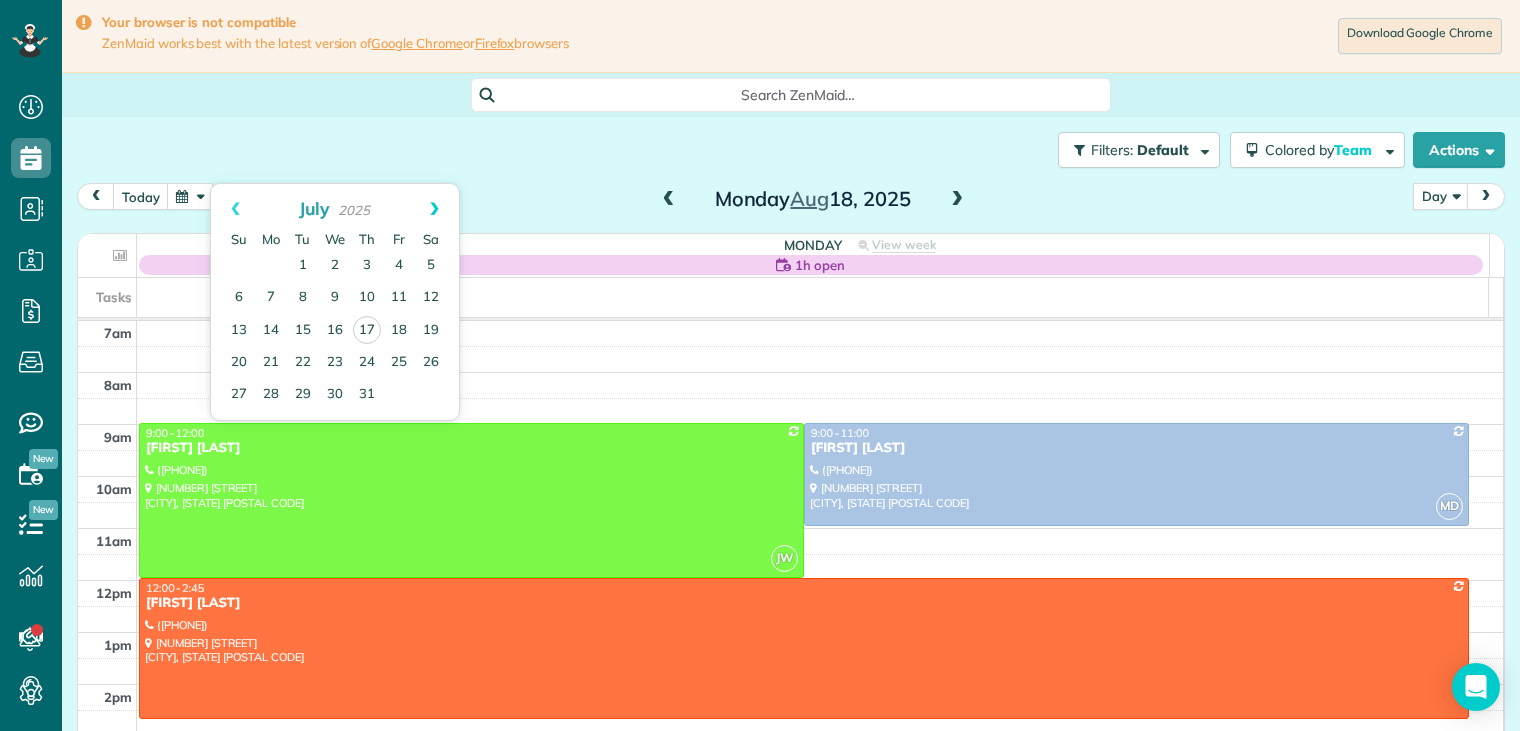 click on "Next" at bounding box center [434, 209] 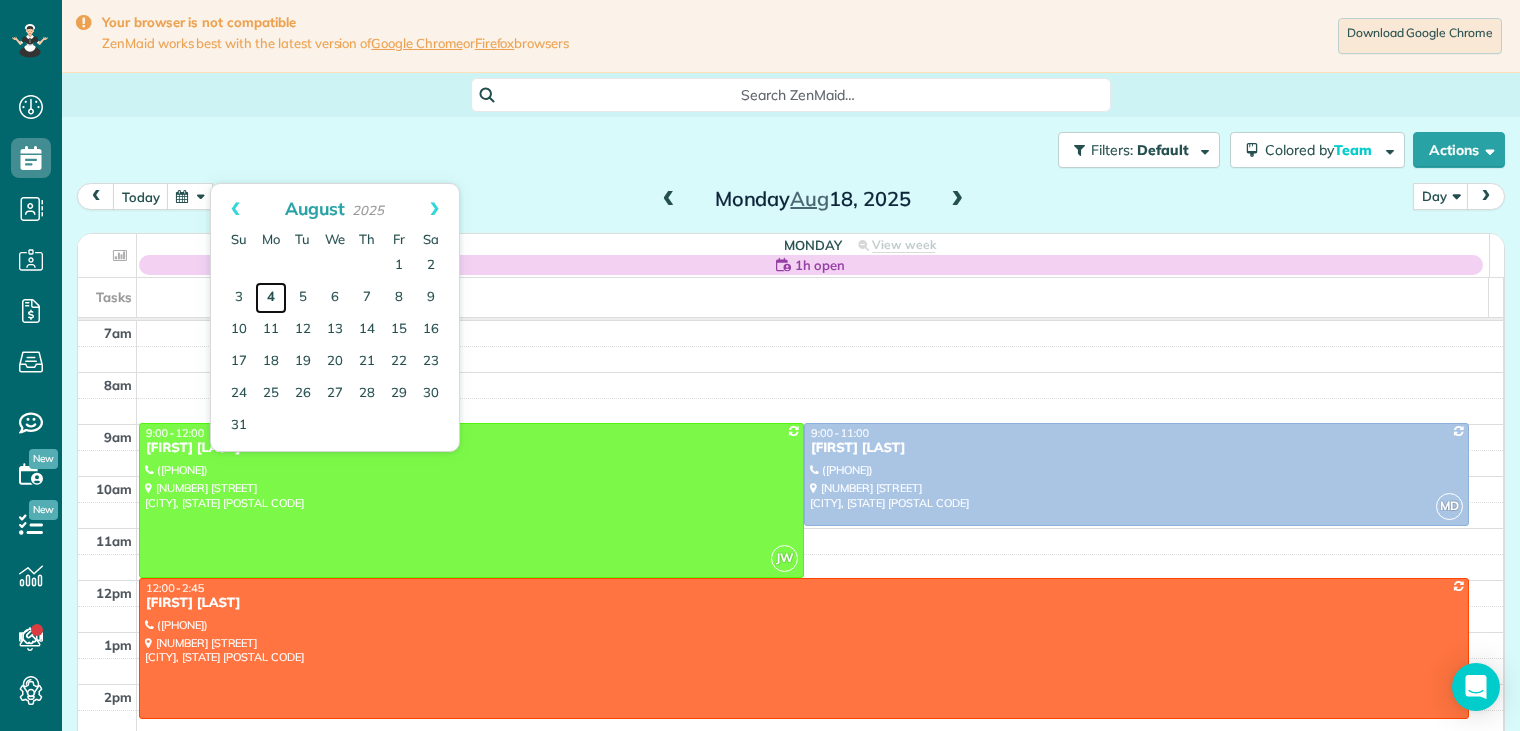 click on "4" at bounding box center [271, 298] 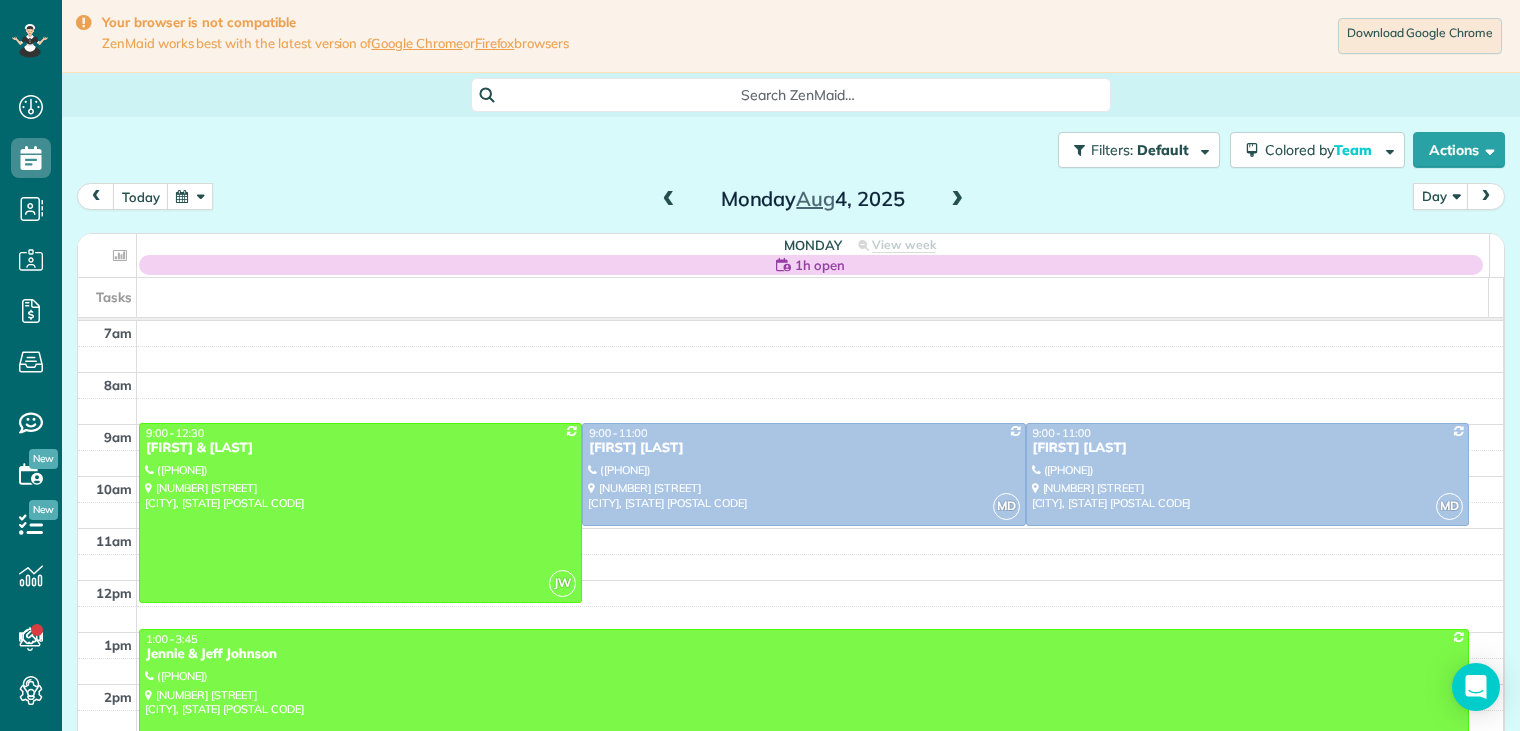 click on "Jennie & Jeff Johnson" at bounding box center (804, 654) 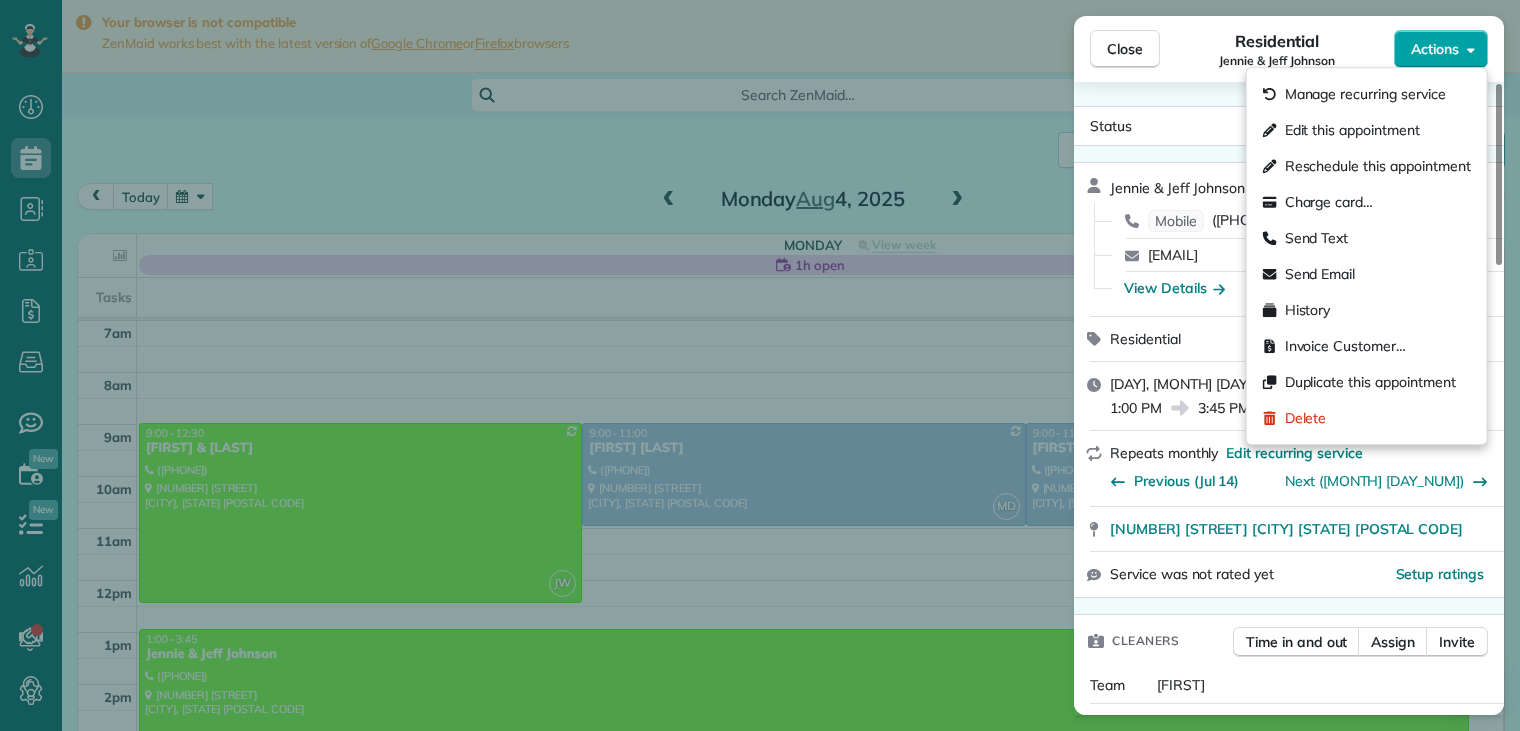 click on "Actions" at bounding box center (1435, 49) 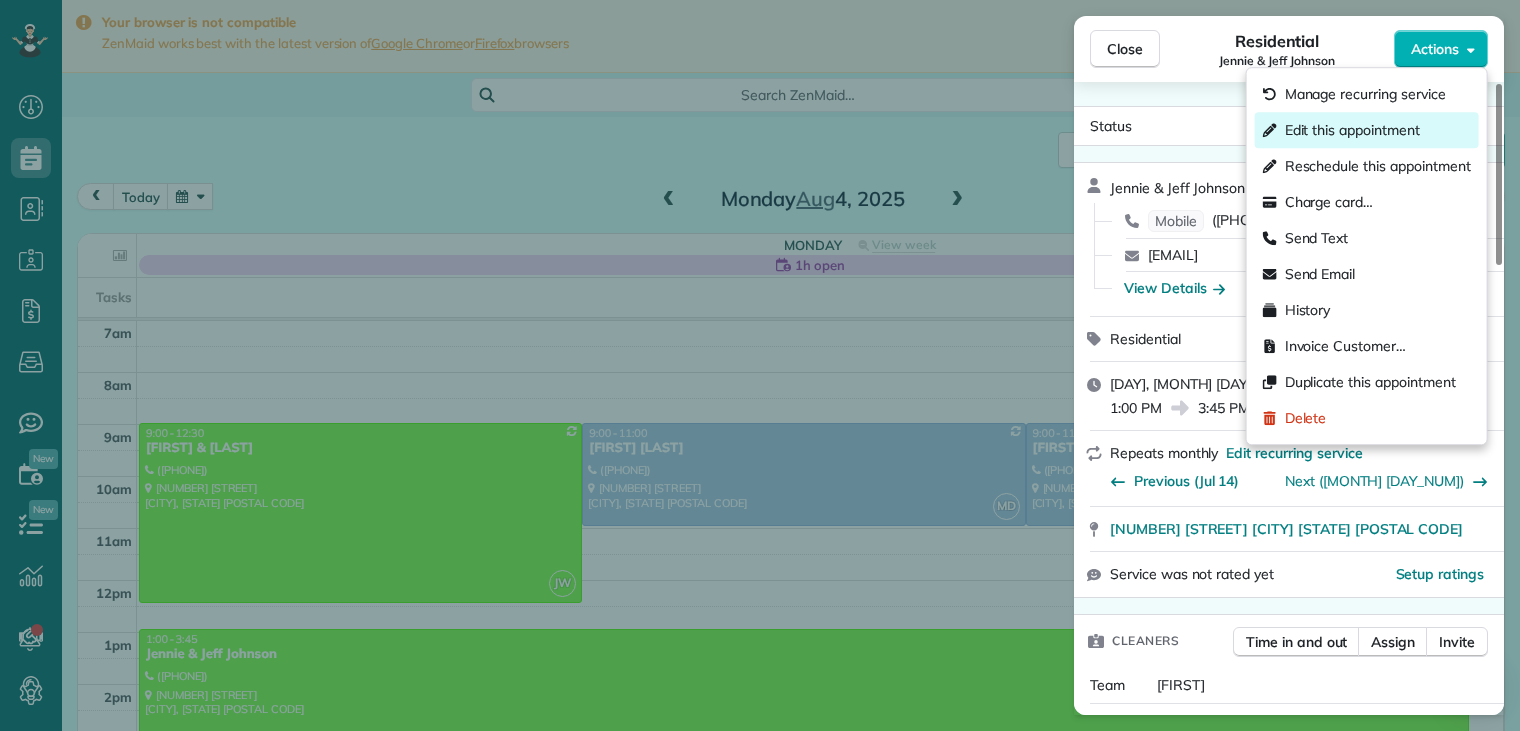 click on "Edit this appointment" at bounding box center [1352, 130] 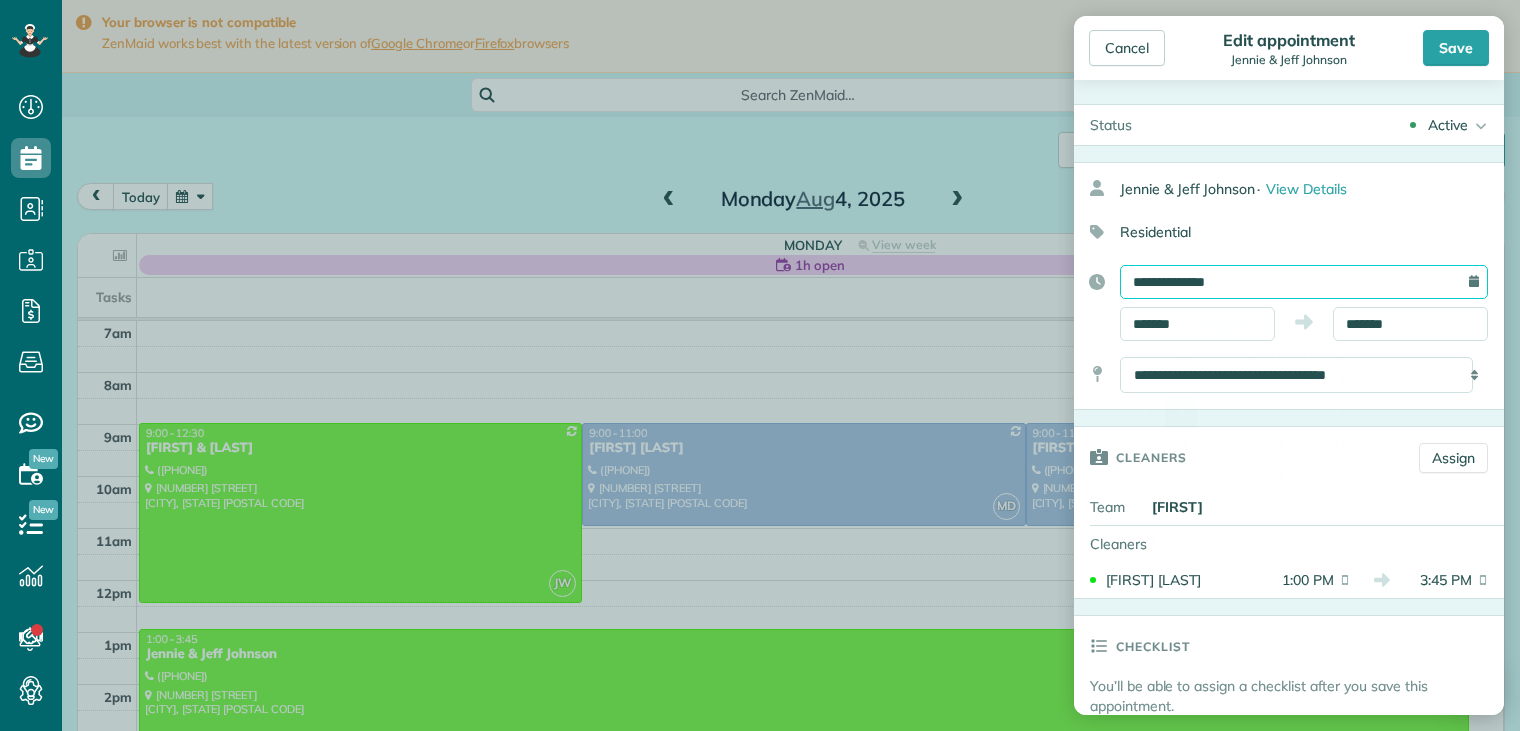 click on "**********" at bounding box center [1304, 282] 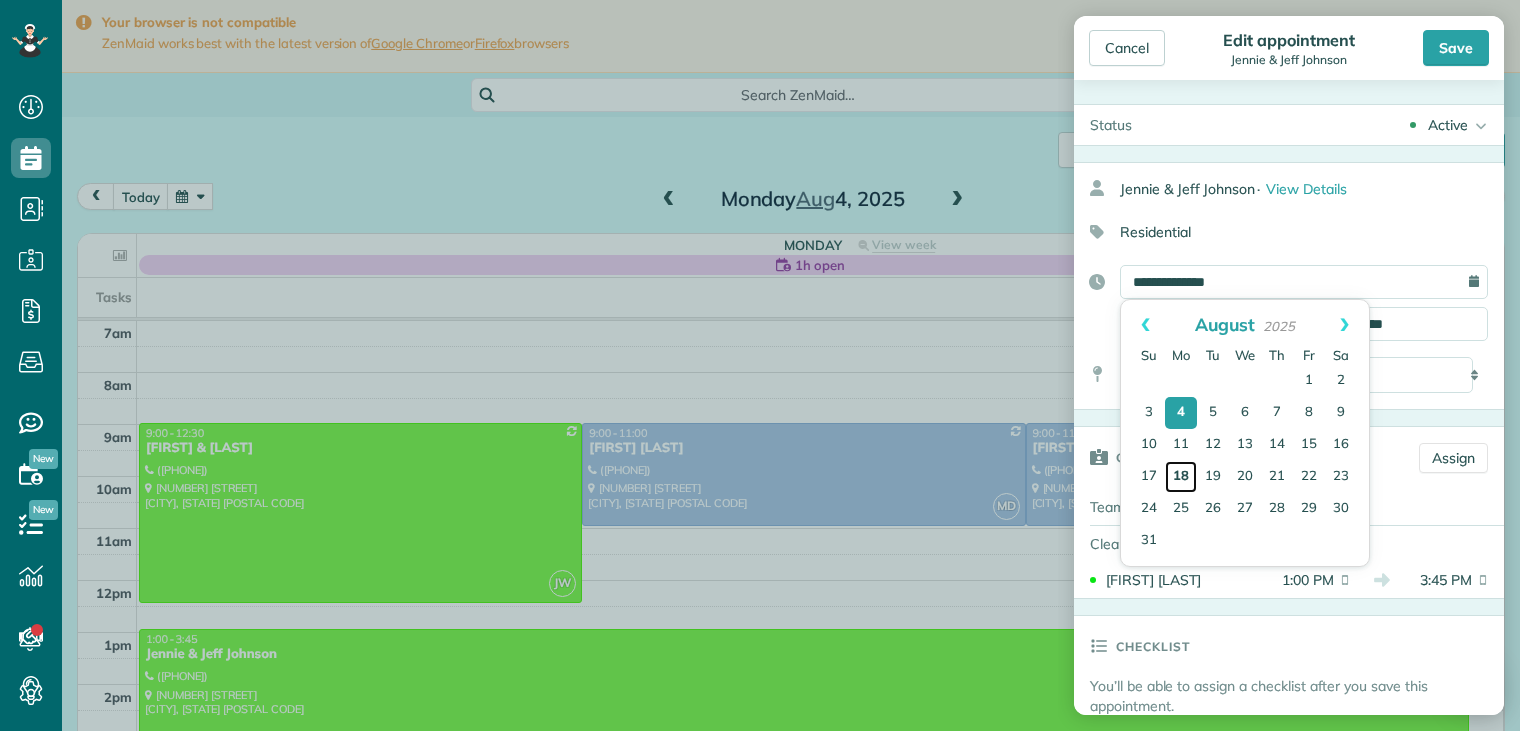 click on "18" at bounding box center [1181, 477] 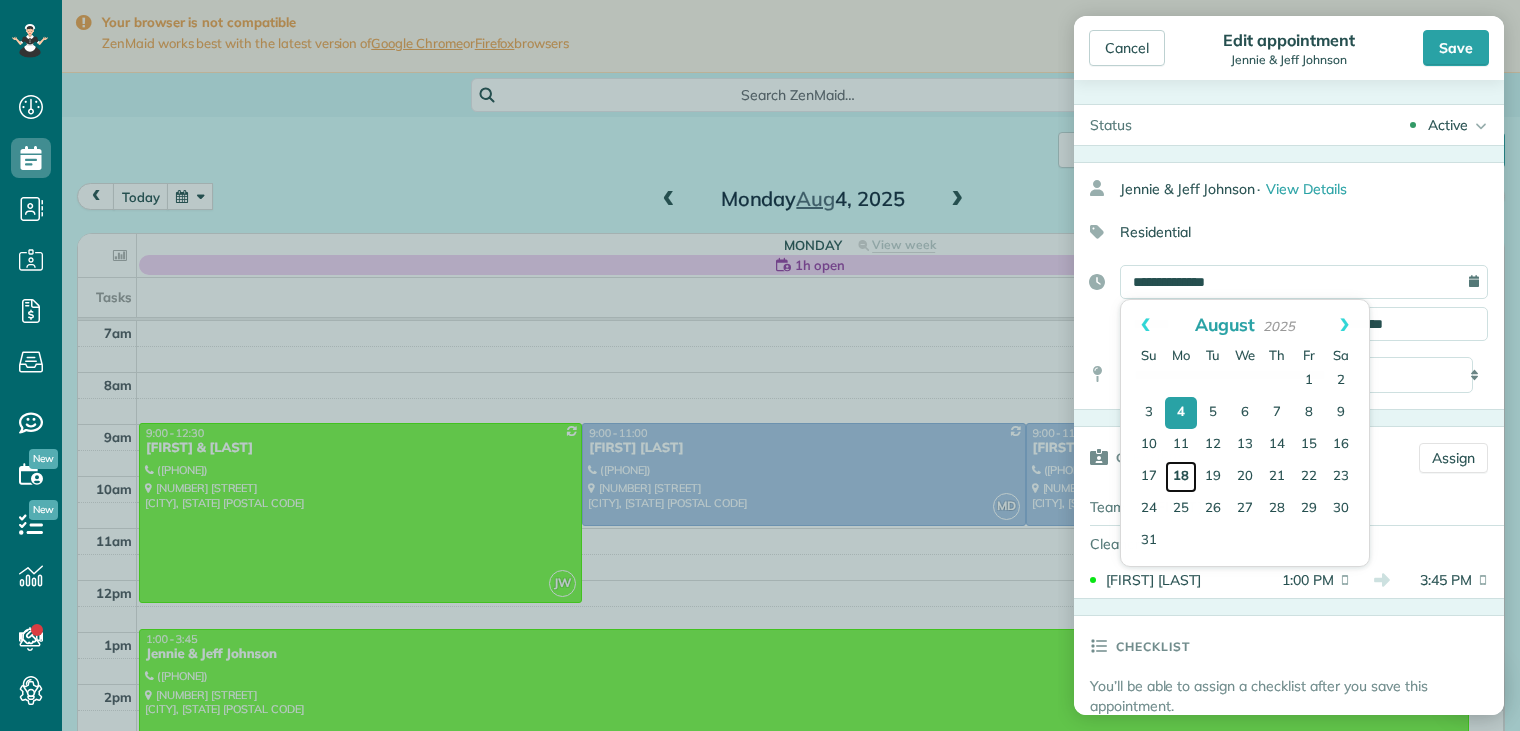 click on "18" at bounding box center [1181, 477] 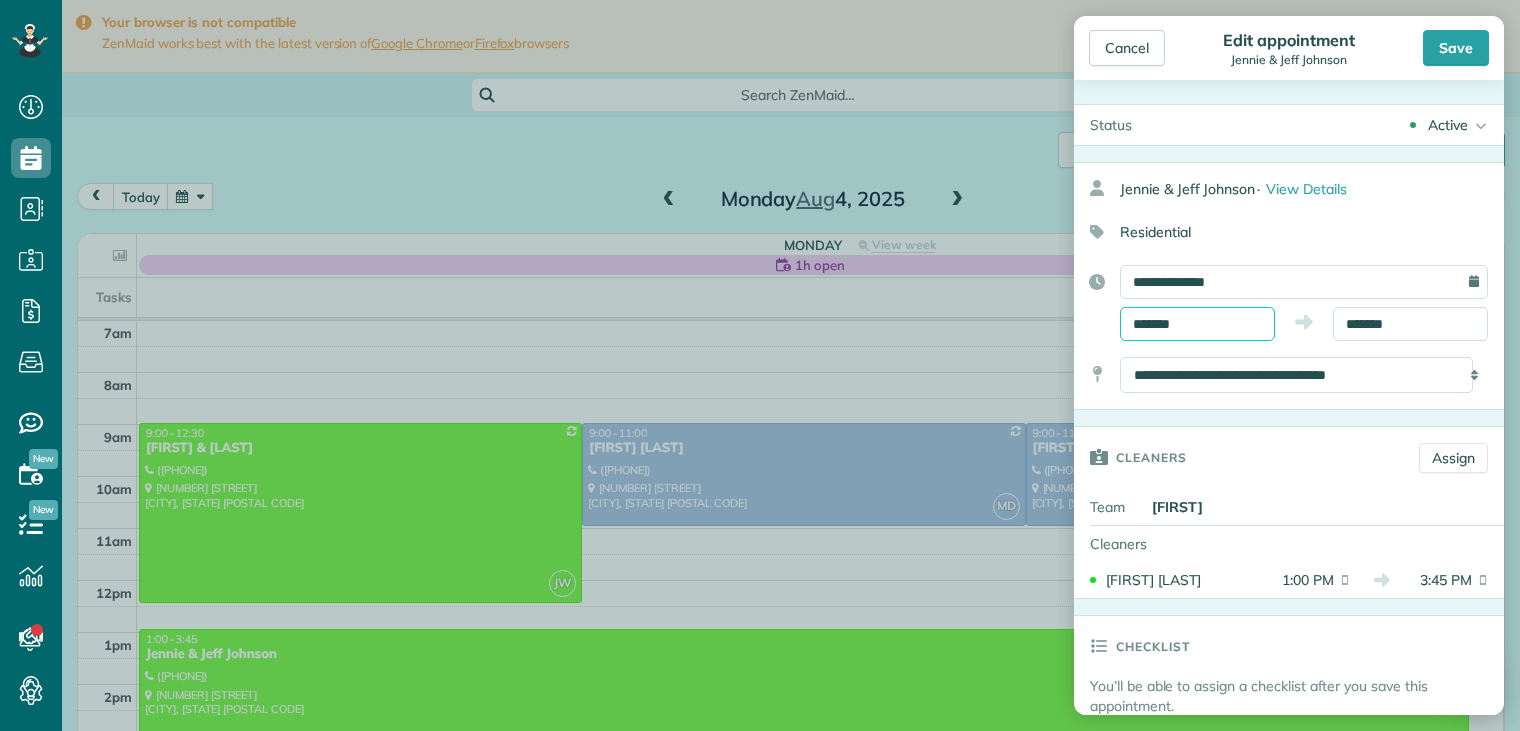 click on "*******" at bounding box center [1197, 324] 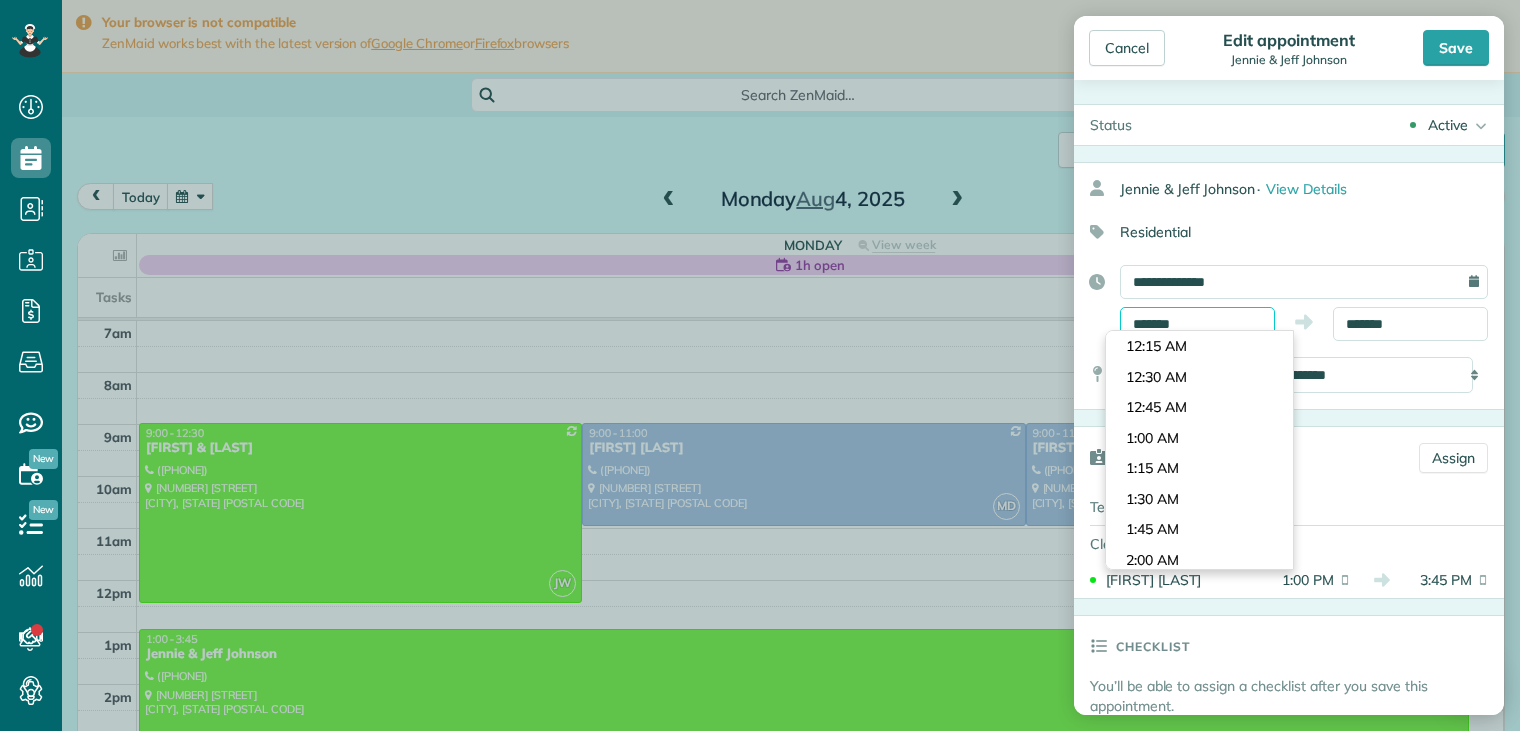 scroll, scrollTop: 1525, scrollLeft: 0, axis: vertical 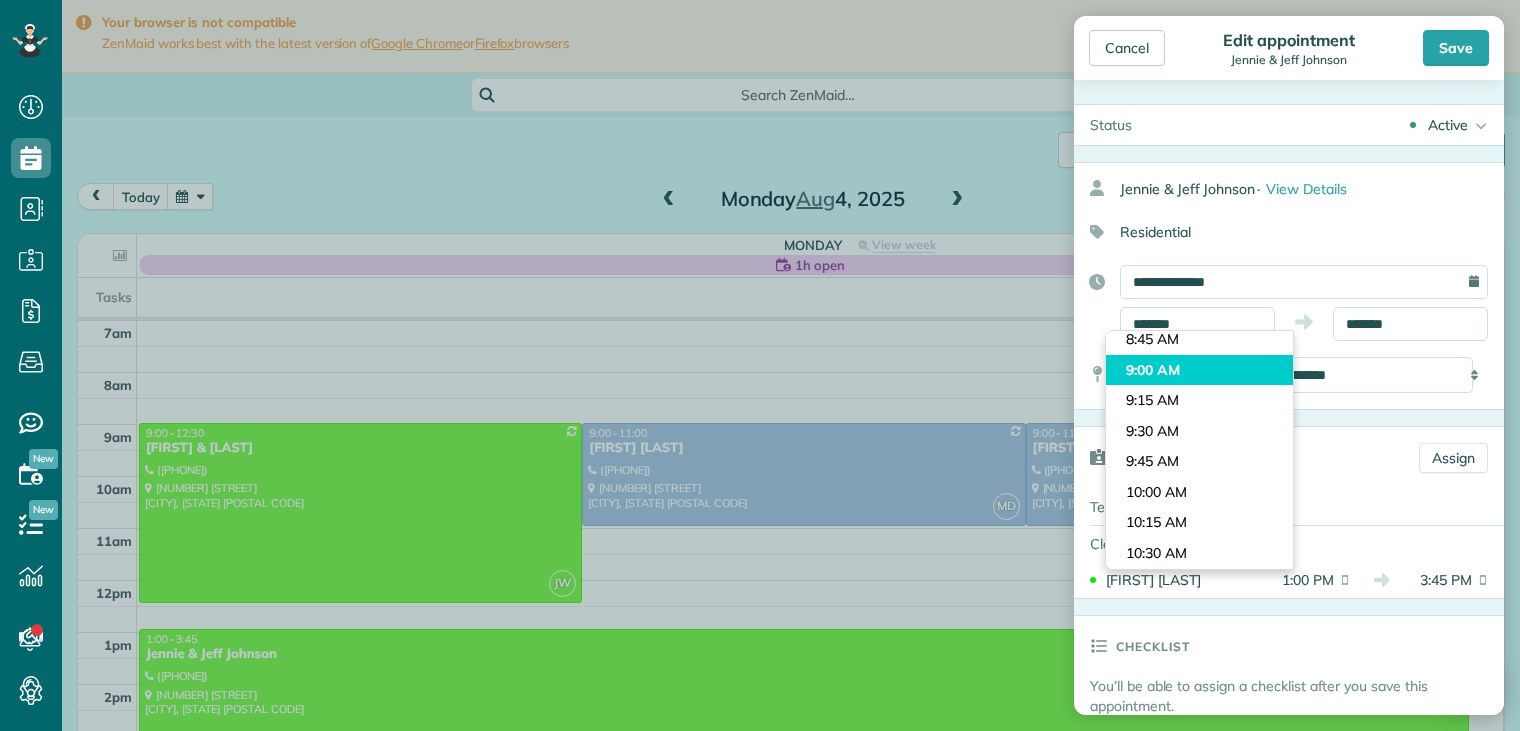 type on "*******" 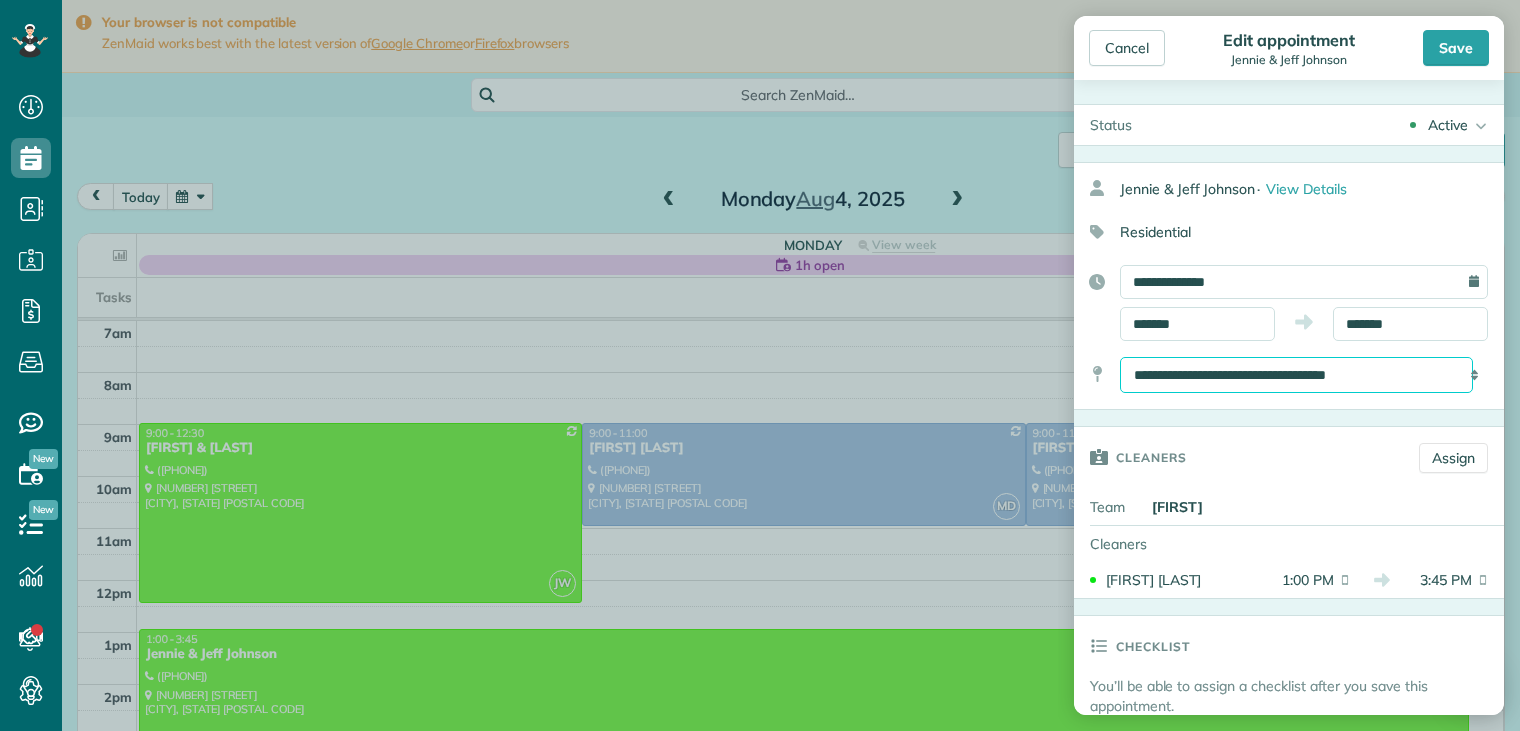 click on "**********" at bounding box center [1296, 375] 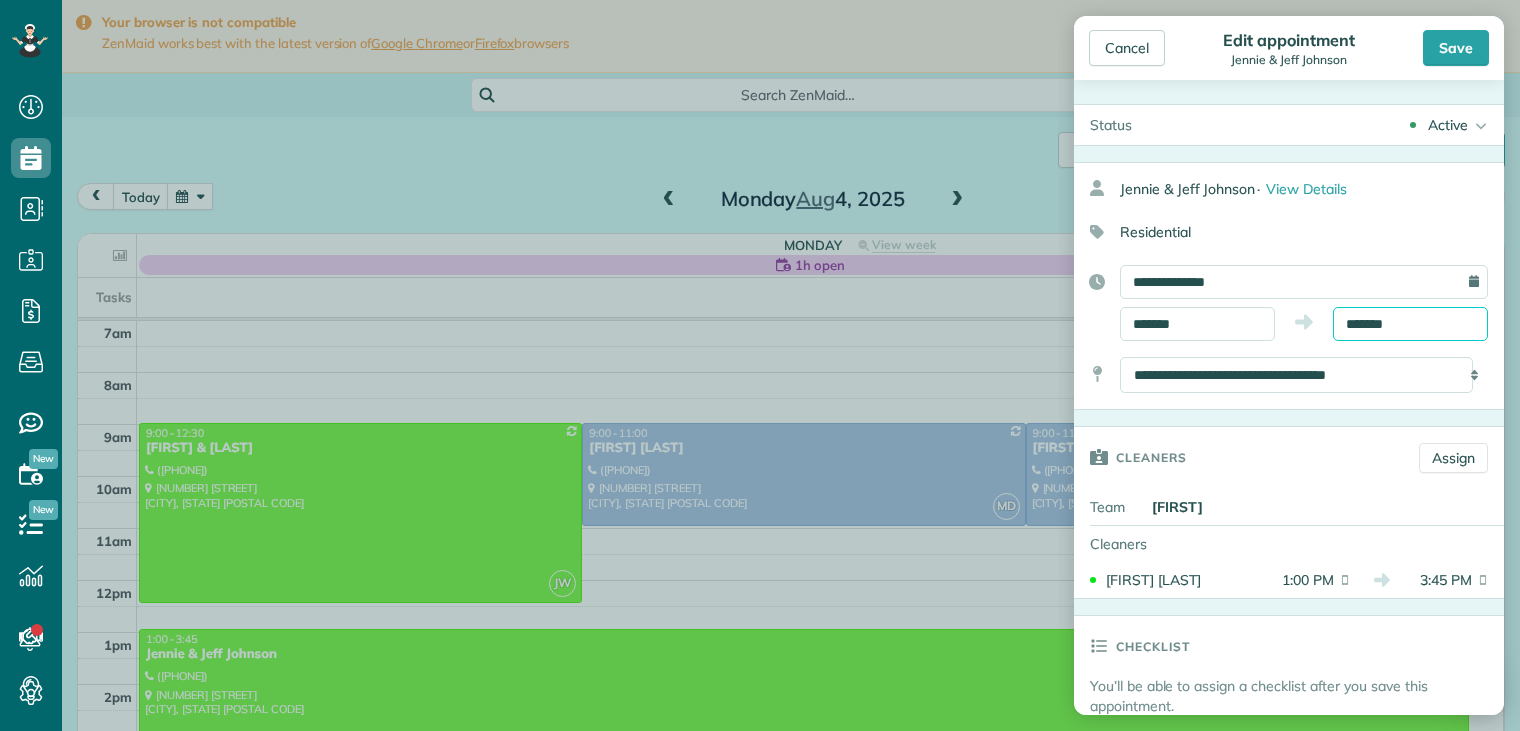 click on "*******" at bounding box center (1410, 324) 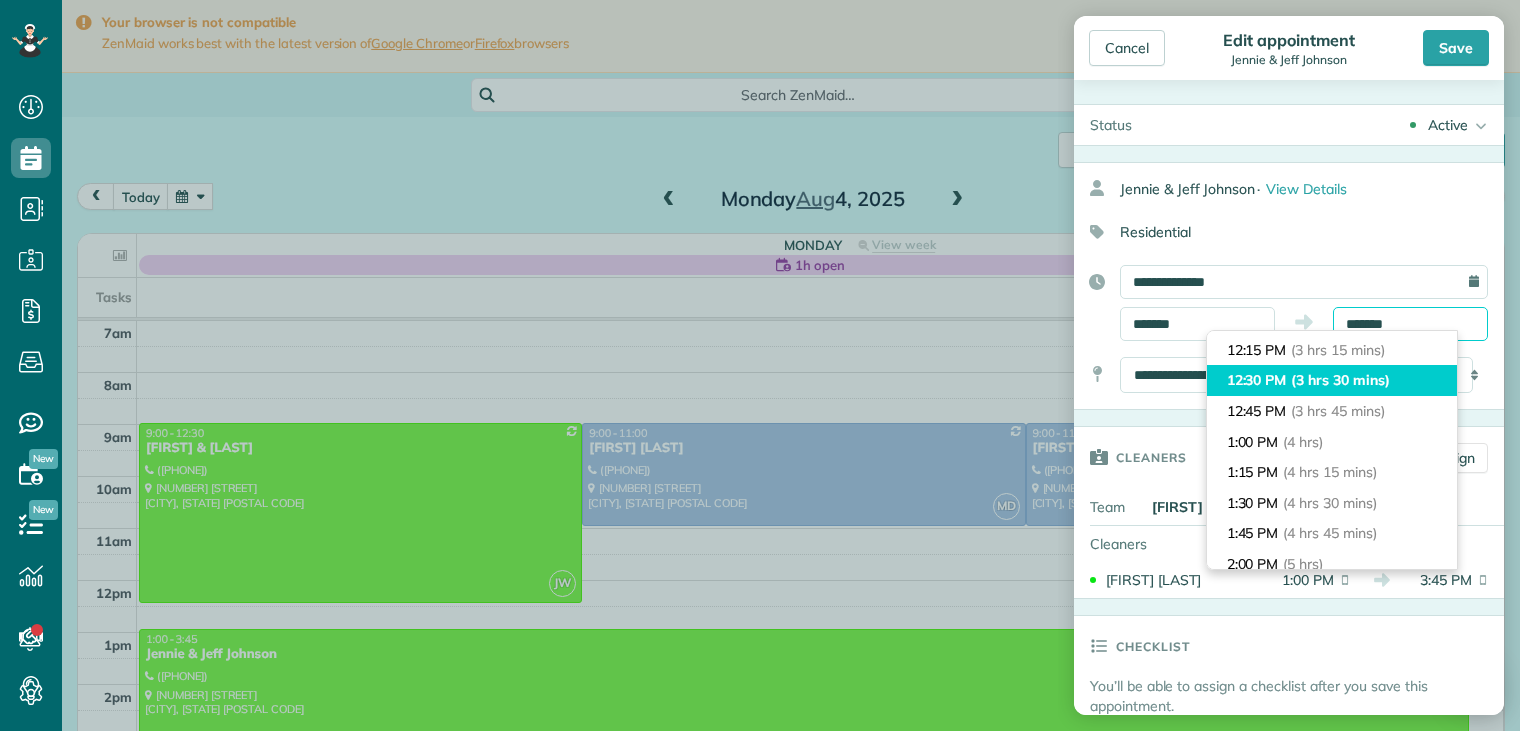 scroll, scrollTop: 293, scrollLeft: 0, axis: vertical 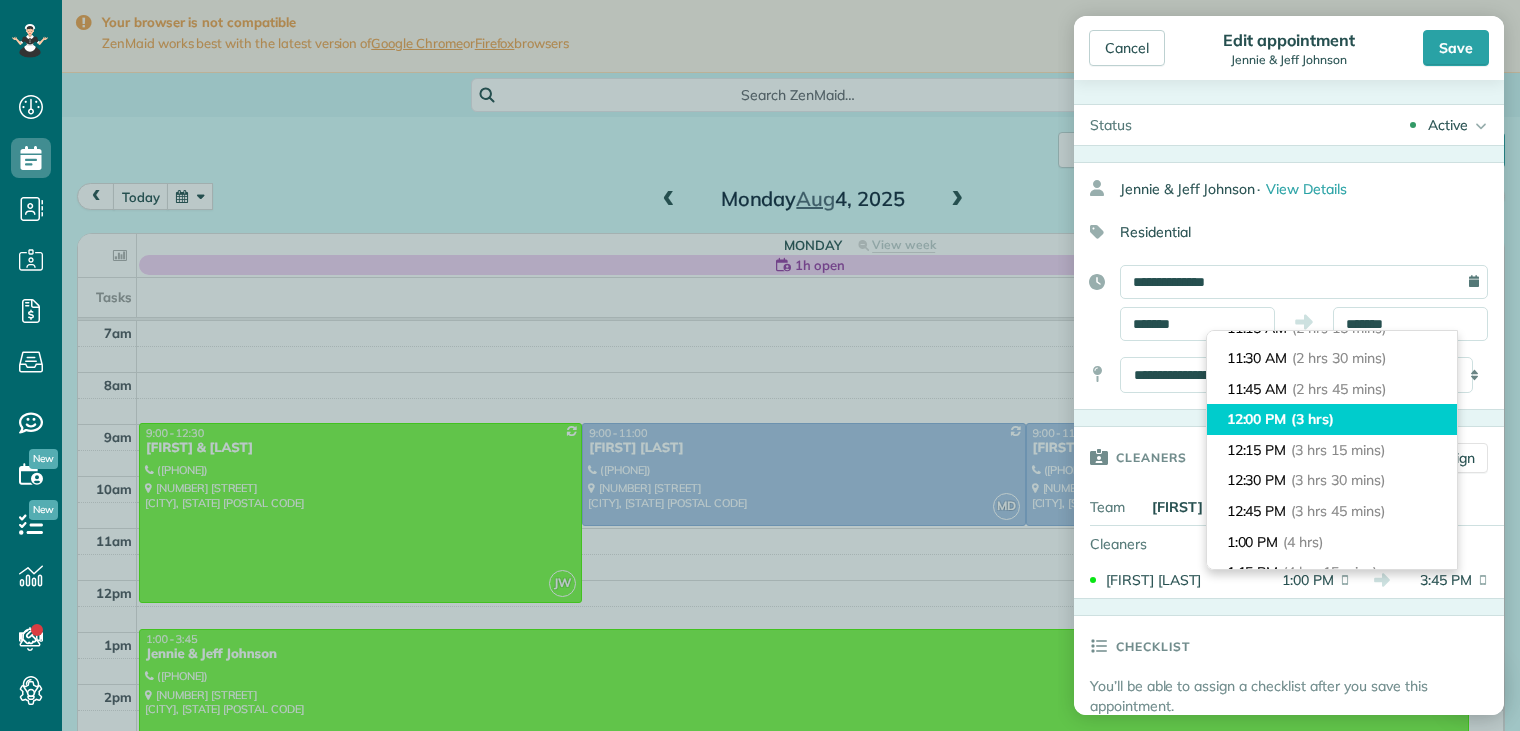 type on "********" 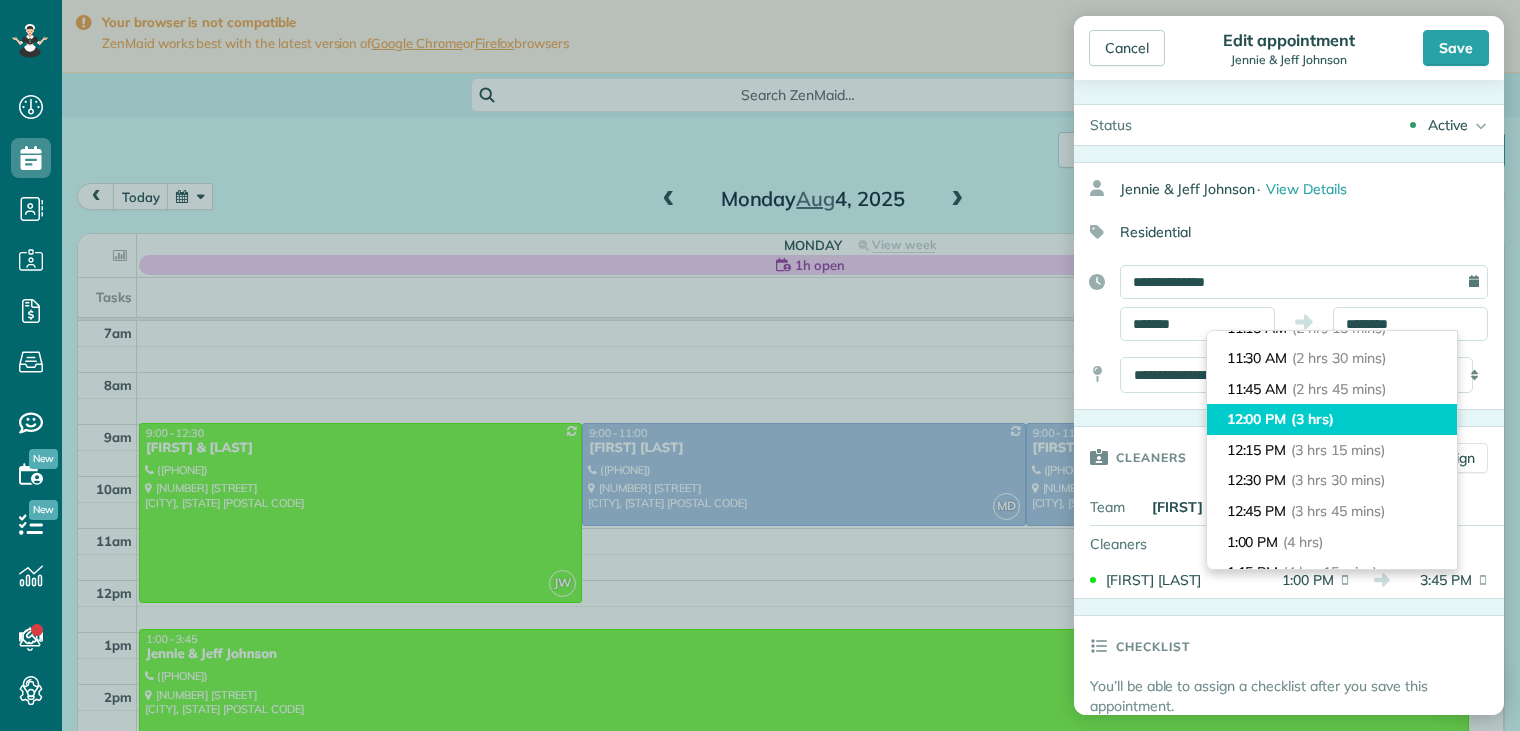 click on "(3 hrs)" at bounding box center [1312, 419] 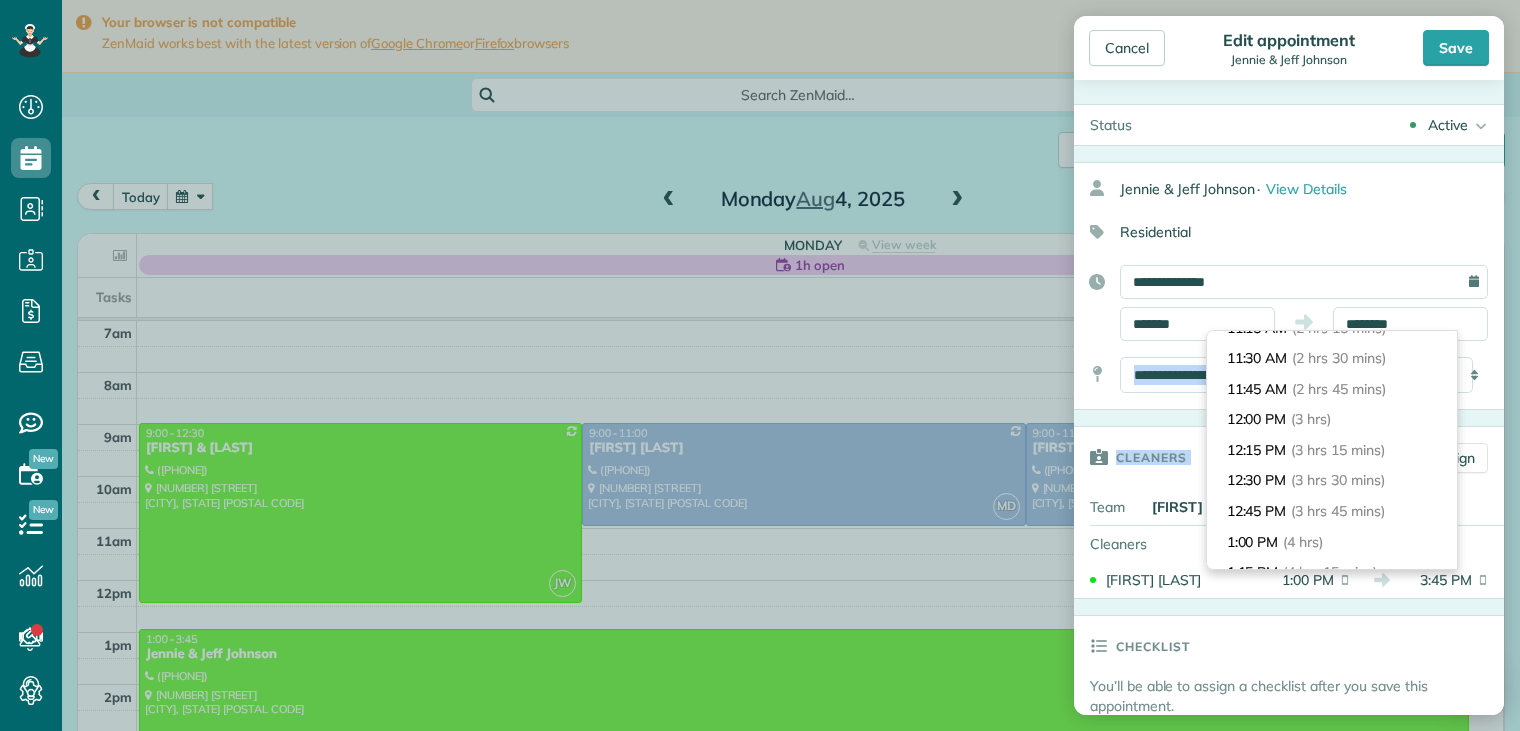 click on "Status
Active
Active
Stand-By
Cancelled
Completed
Jennie & Jeff Johnson" at bounding box center [1289, 902] 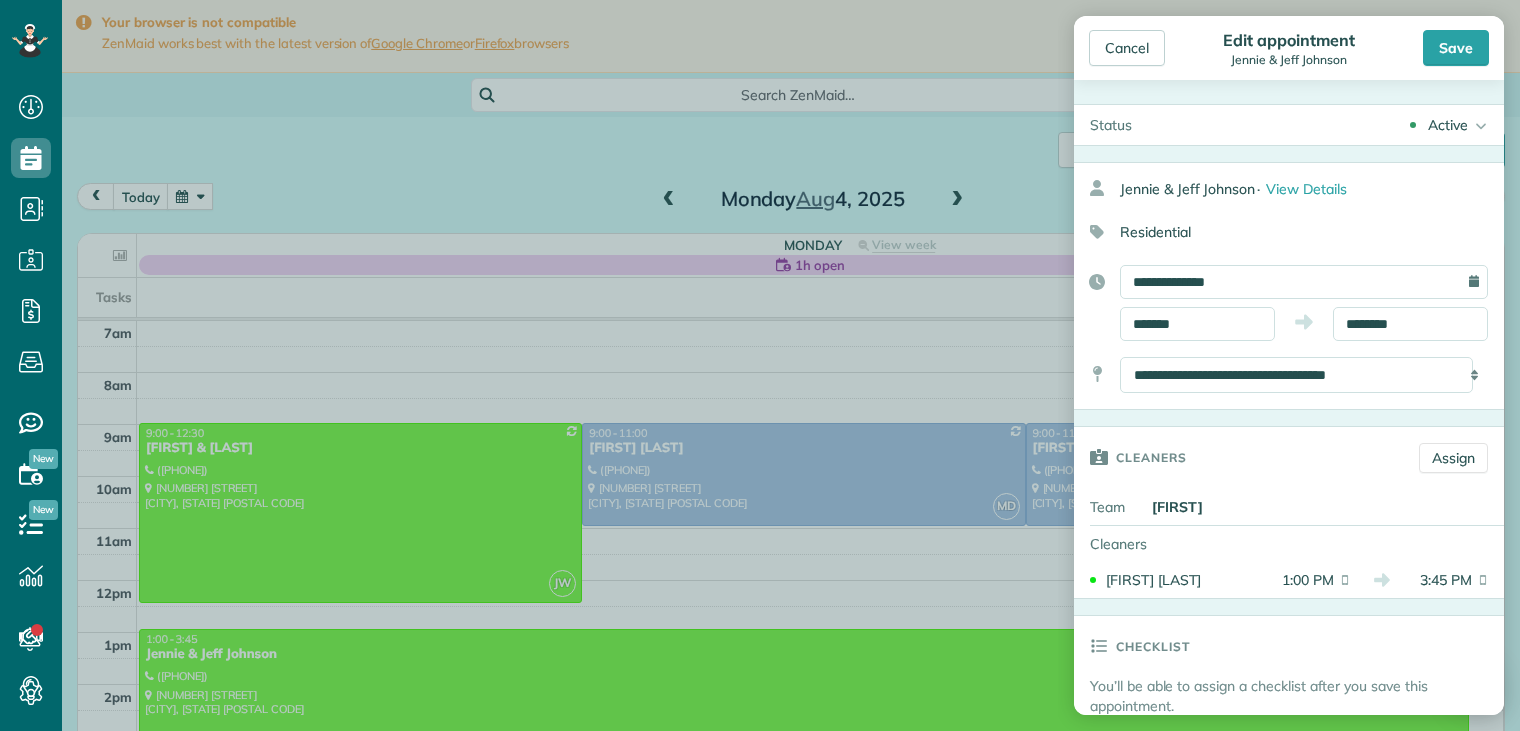 drag, startPoint x: 1316, startPoint y: 408, endPoint x: 1388, endPoint y: 217, distance: 204.12006 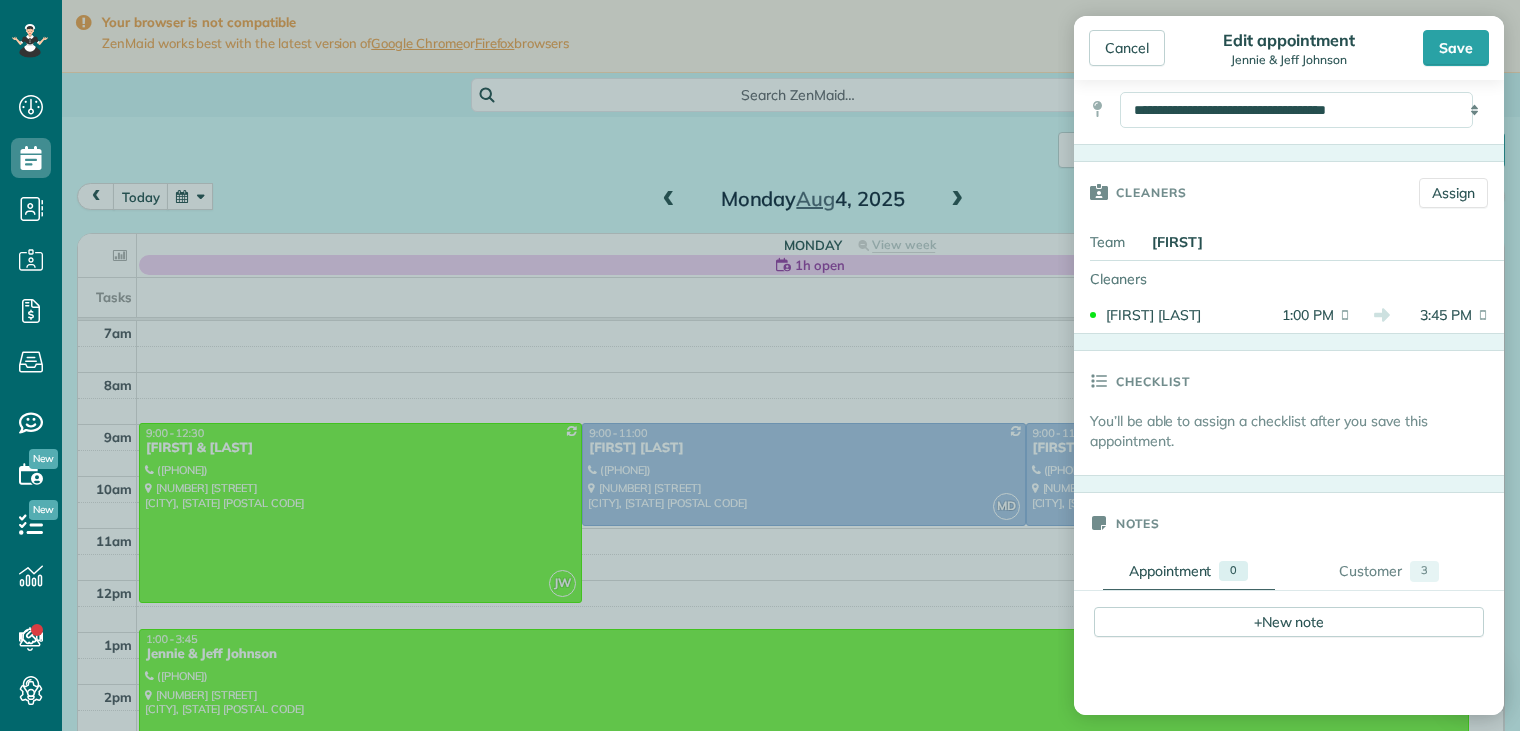 scroll, scrollTop: 300, scrollLeft: 0, axis: vertical 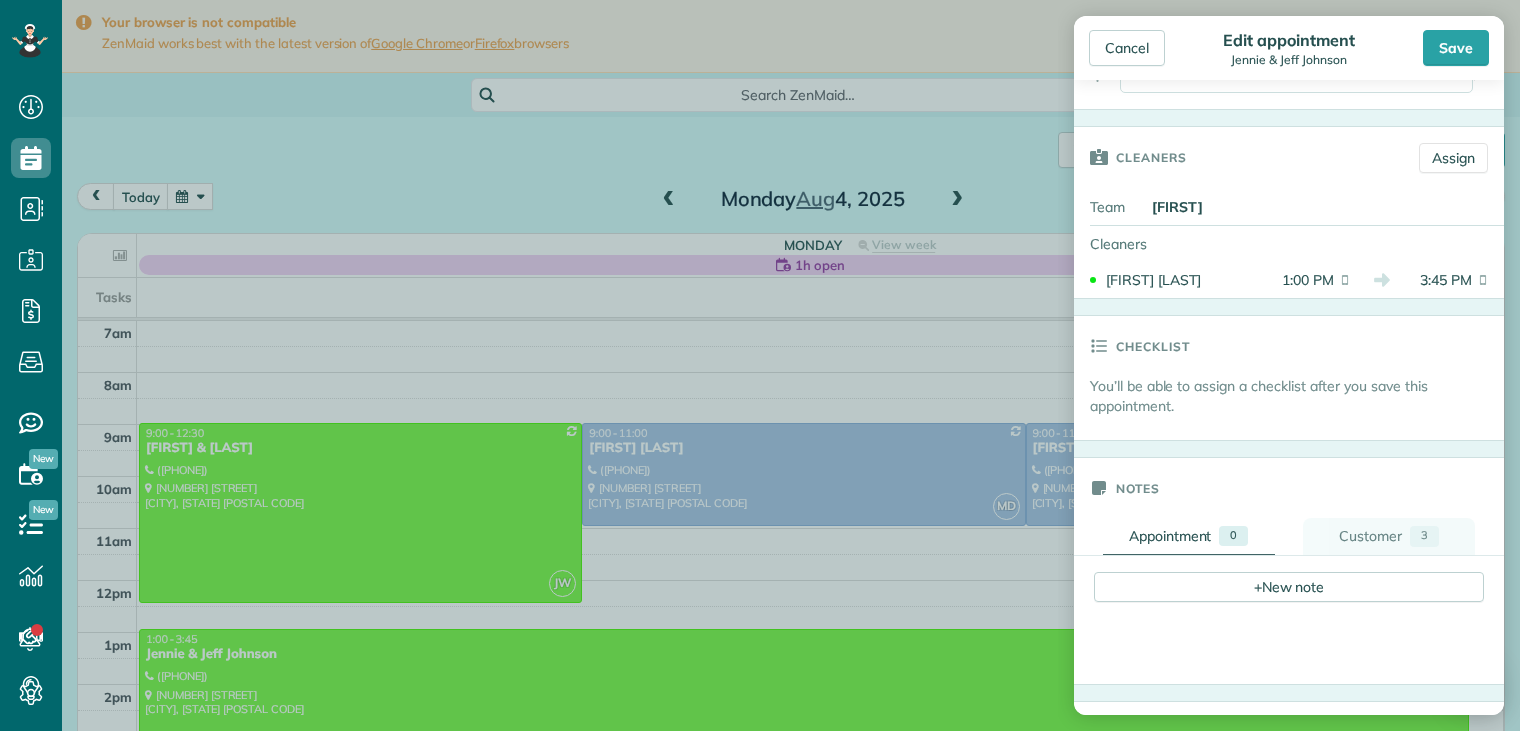 click on "Customer" at bounding box center (1370, 536) 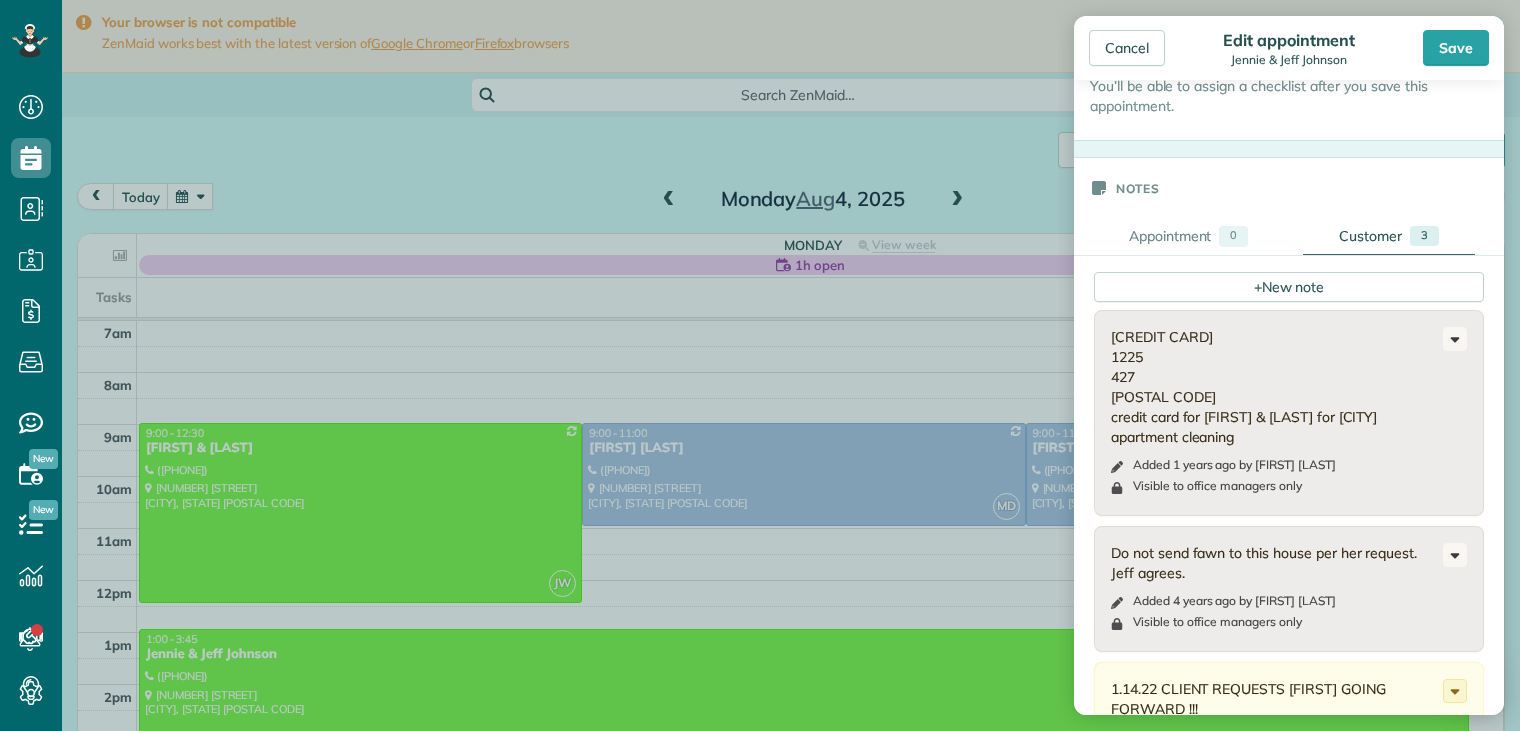 scroll, scrollTop: 900, scrollLeft: 0, axis: vertical 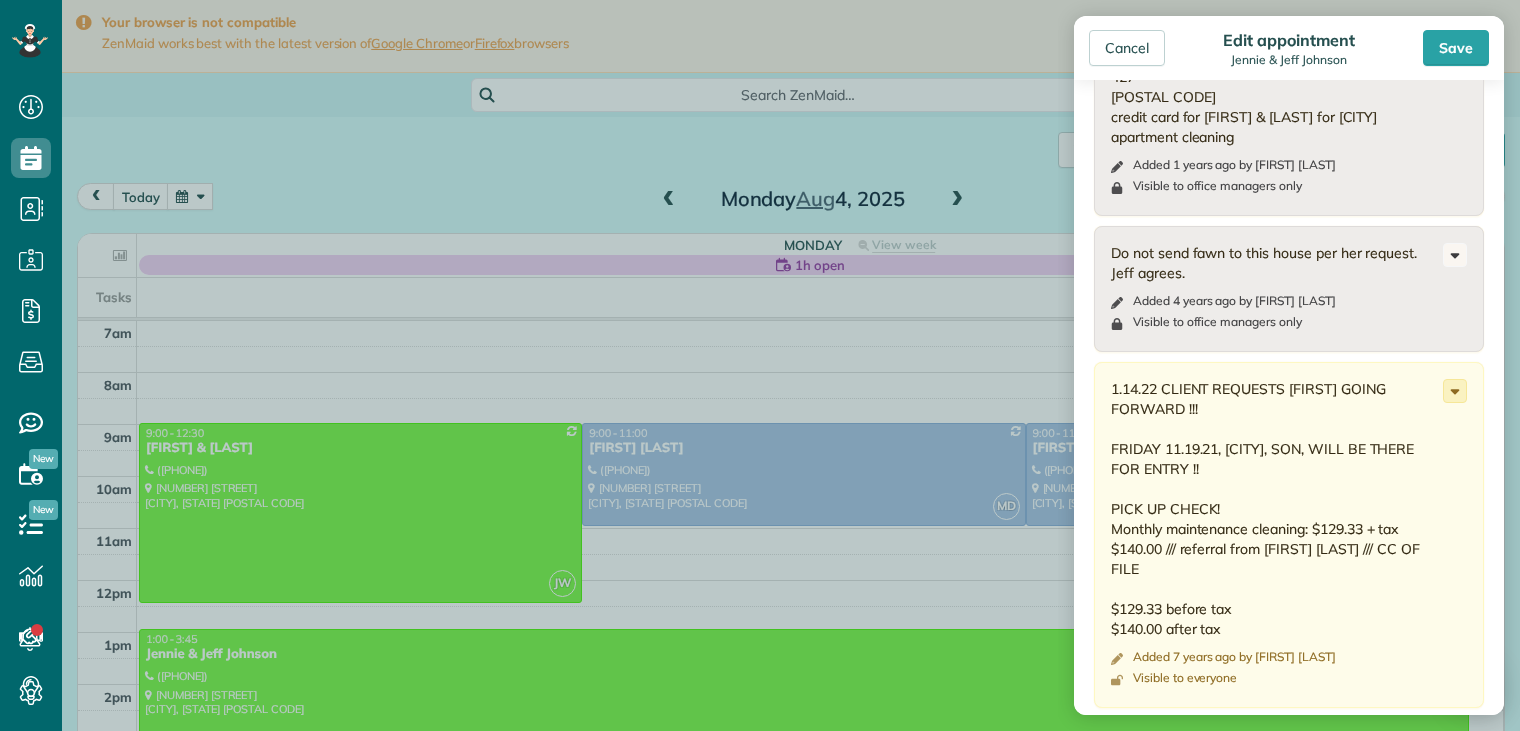 click 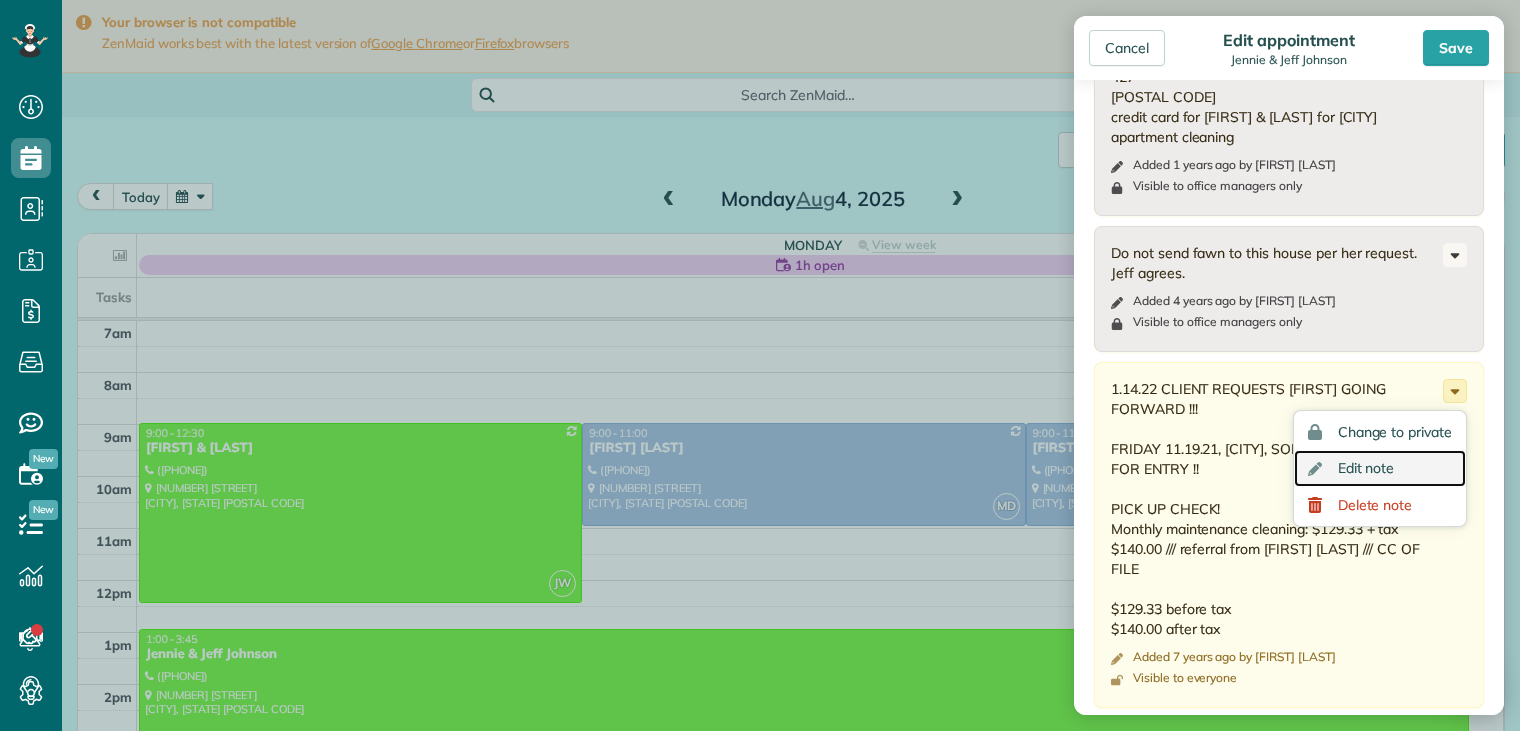 click on "Edit note" at bounding box center (1366, 468) 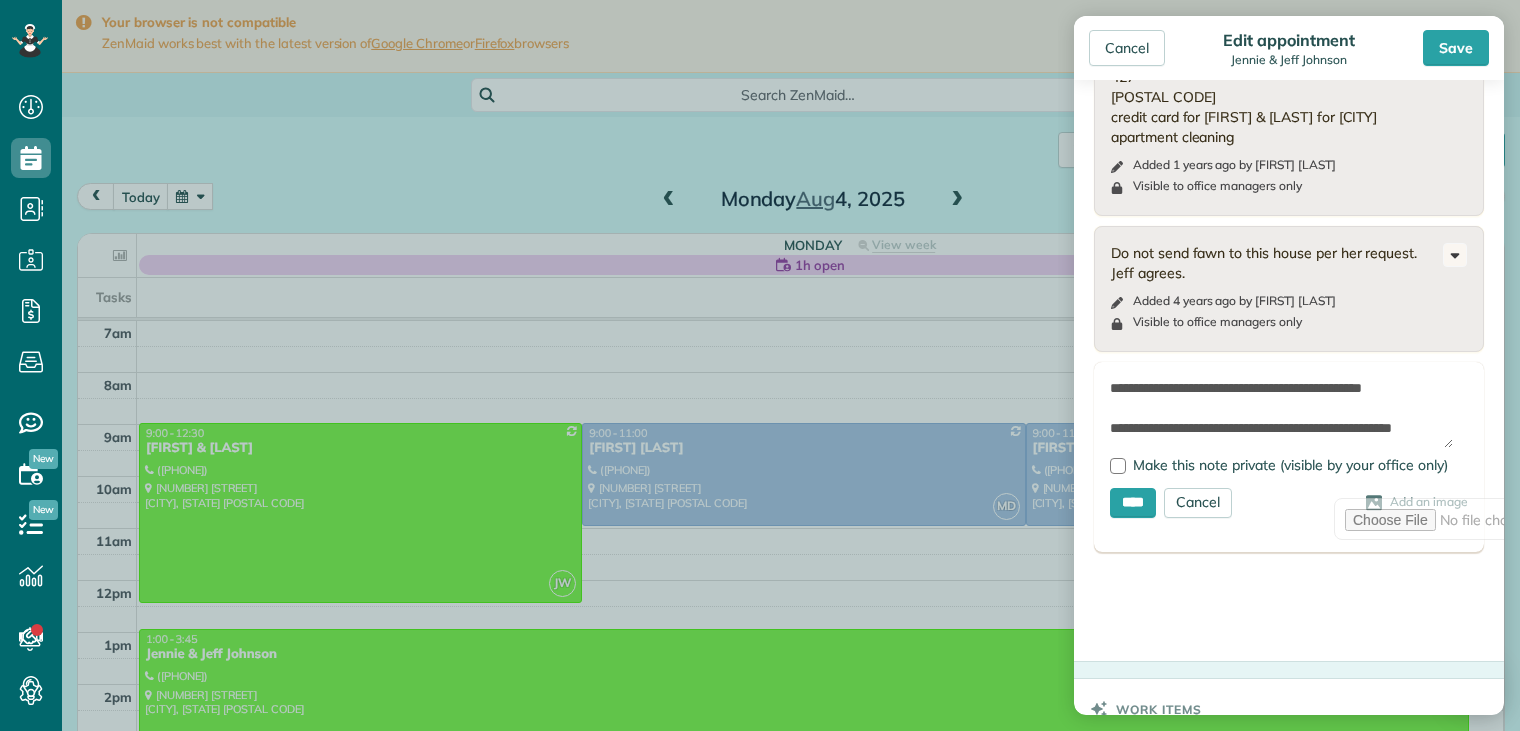 click on "**********" at bounding box center [1289, 457] 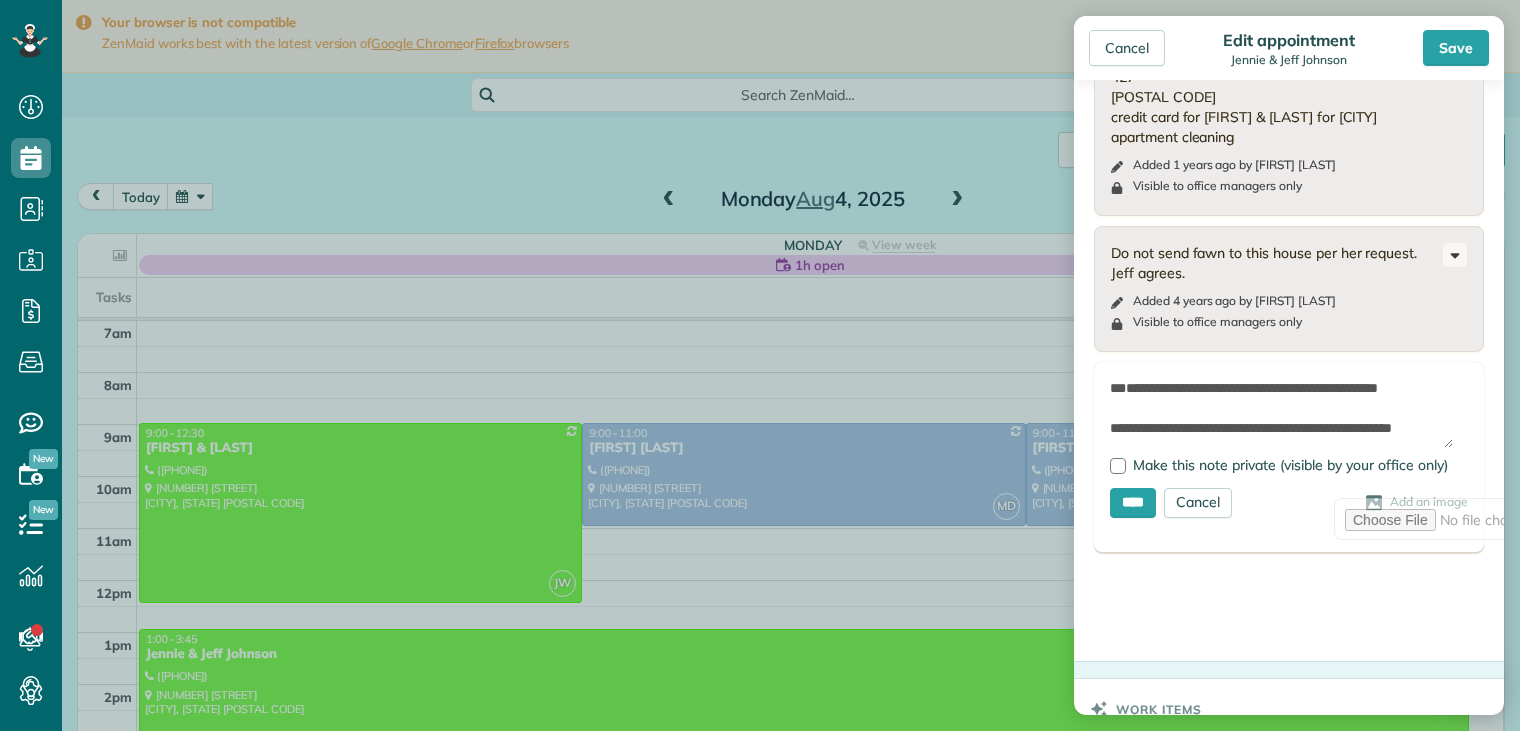 scroll, scrollTop: 8, scrollLeft: 0, axis: vertical 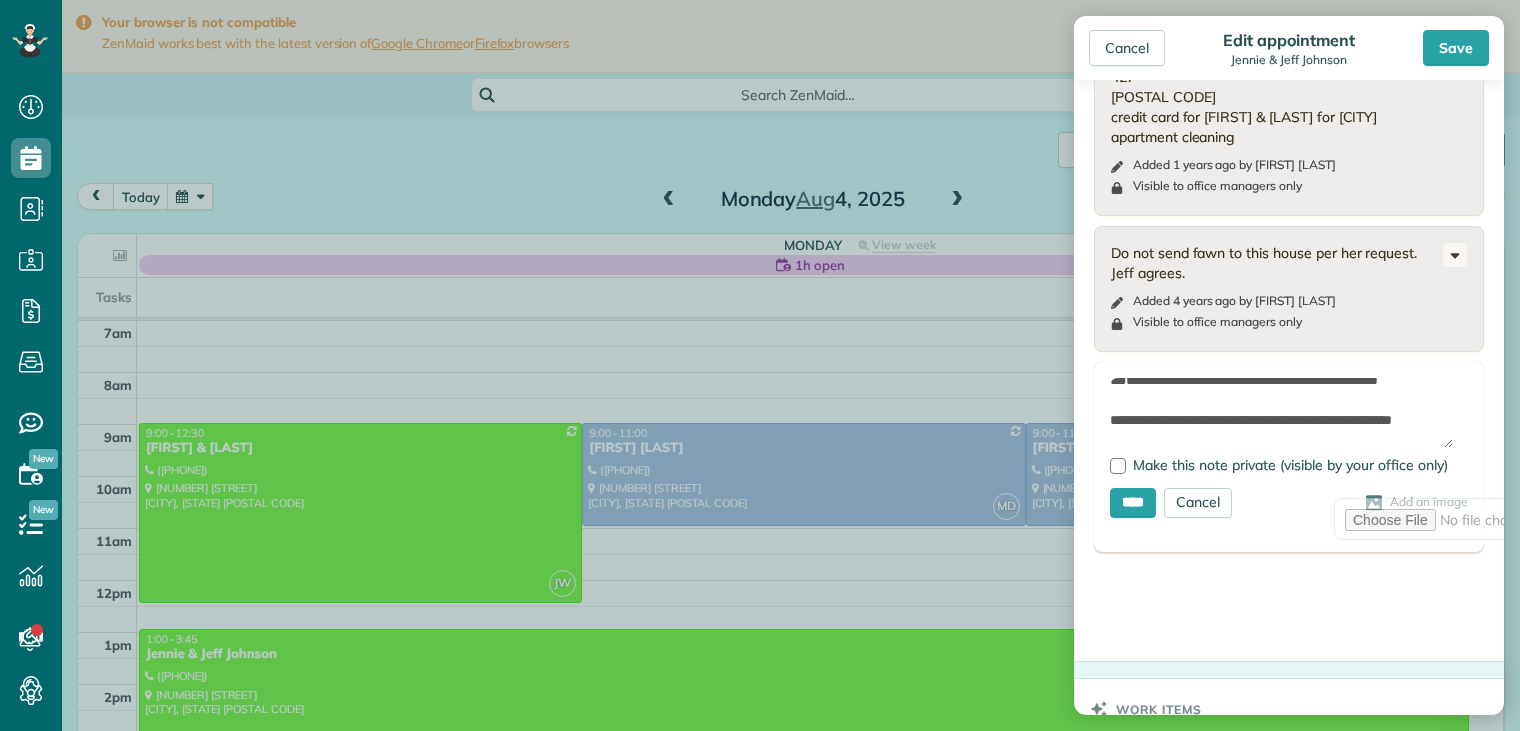 click on "**********" at bounding box center [1281, 413] 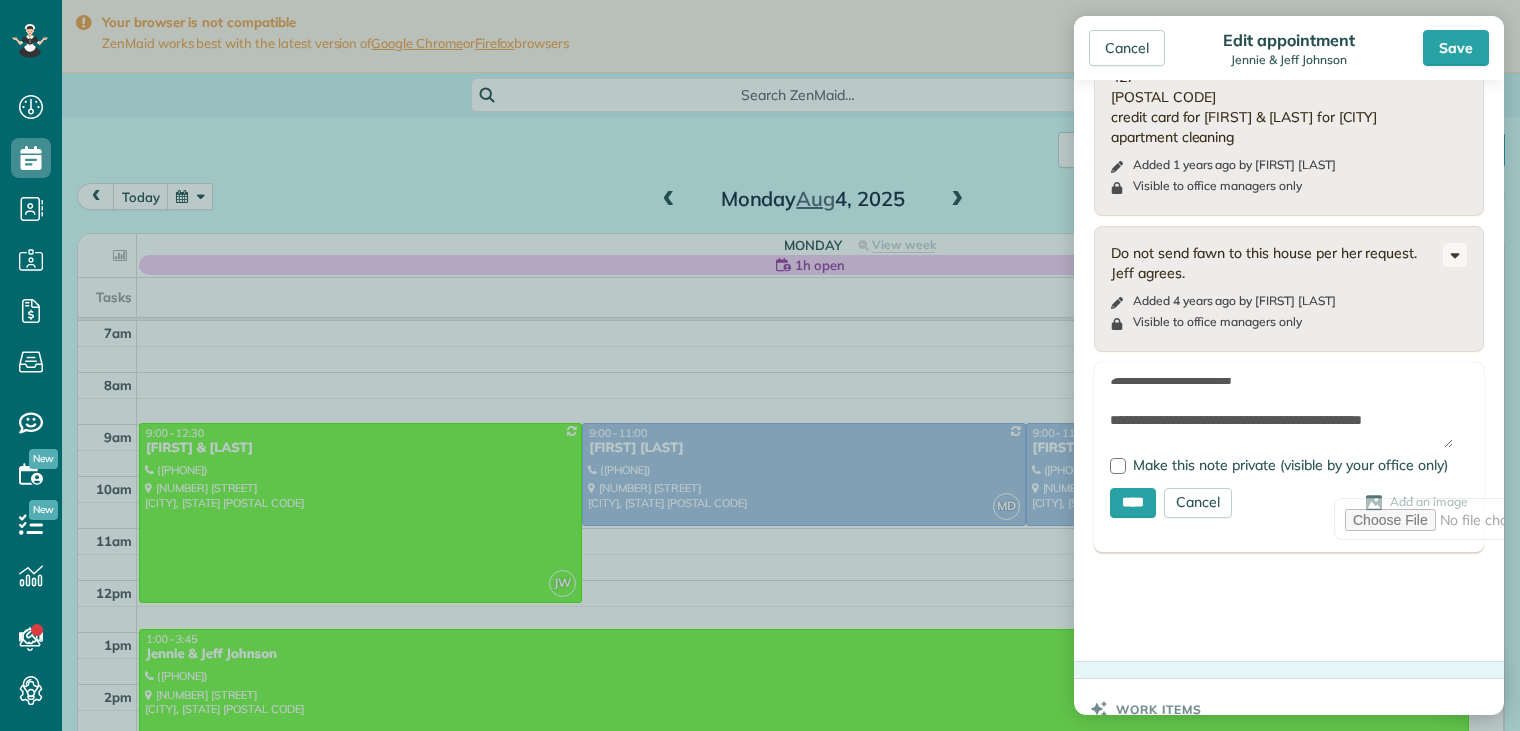 scroll, scrollTop: 48, scrollLeft: 0, axis: vertical 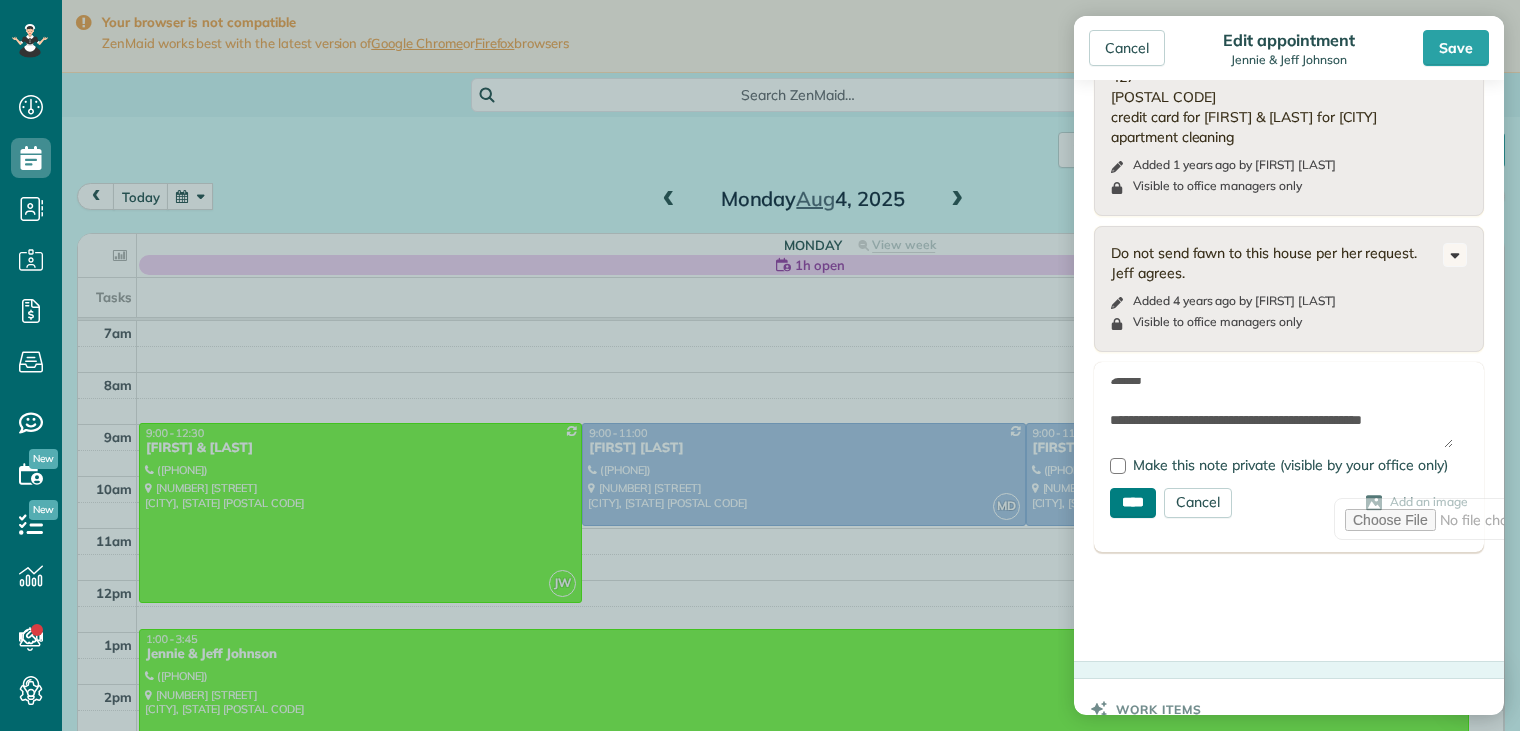 type on "**********" 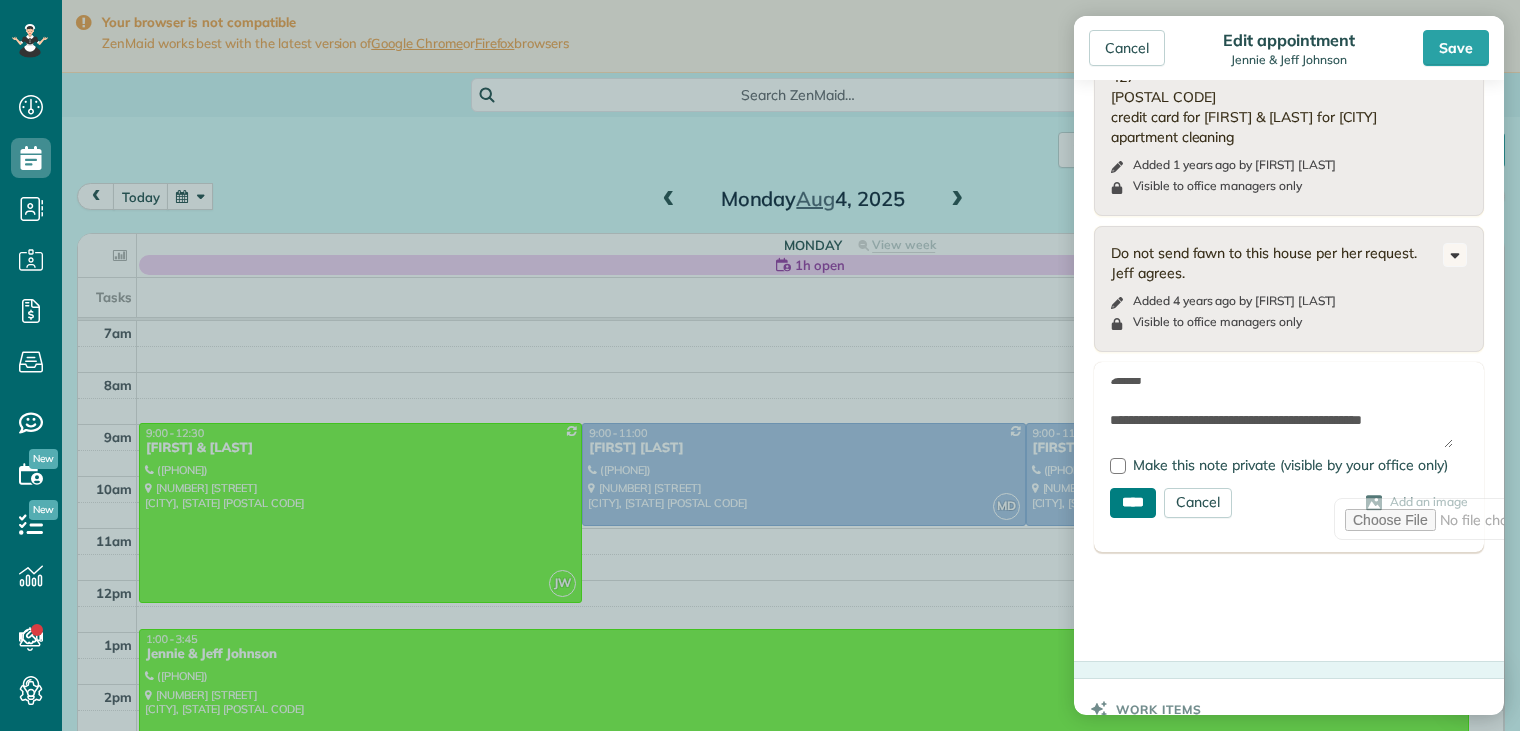 click on "****" at bounding box center (1133, 503) 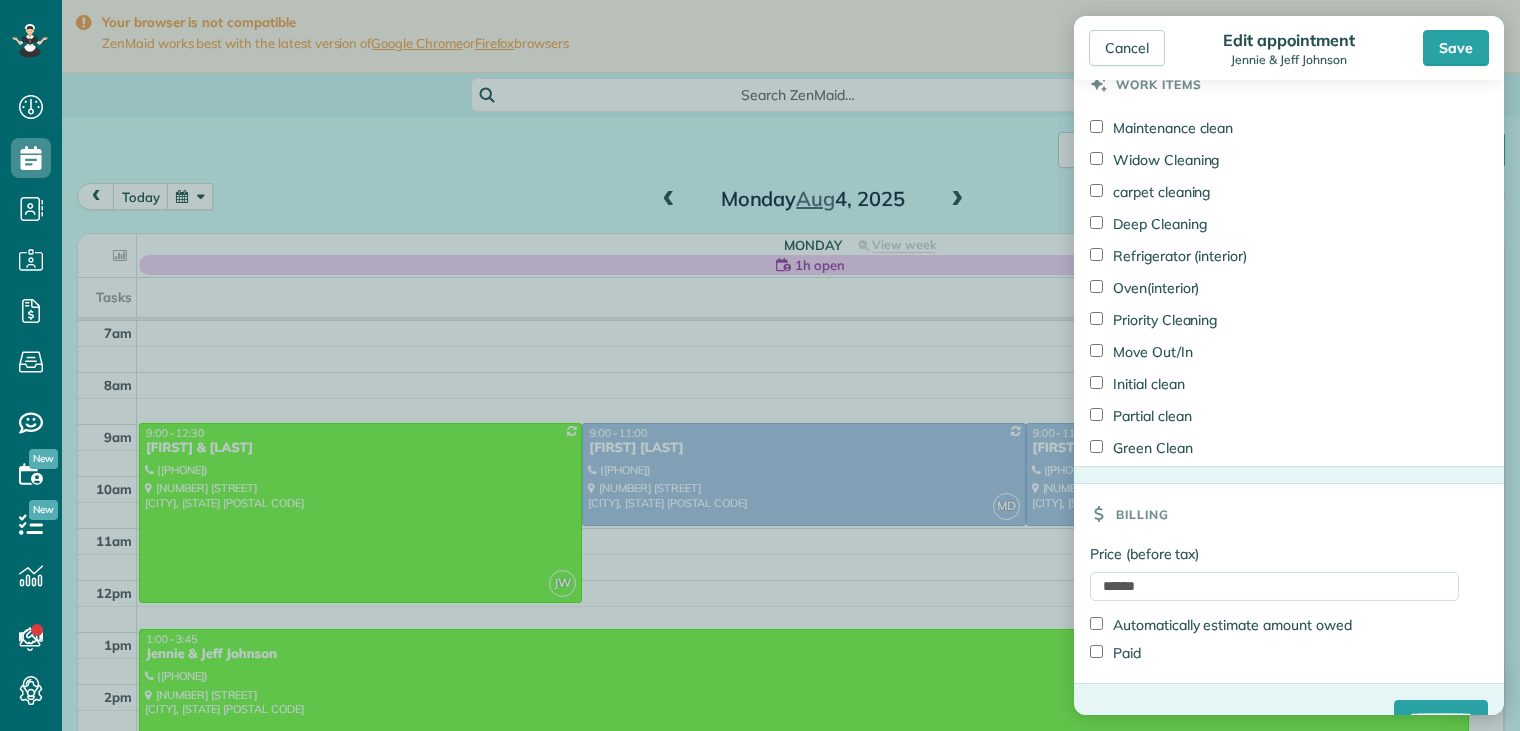 scroll, scrollTop: 1782, scrollLeft: 0, axis: vertical 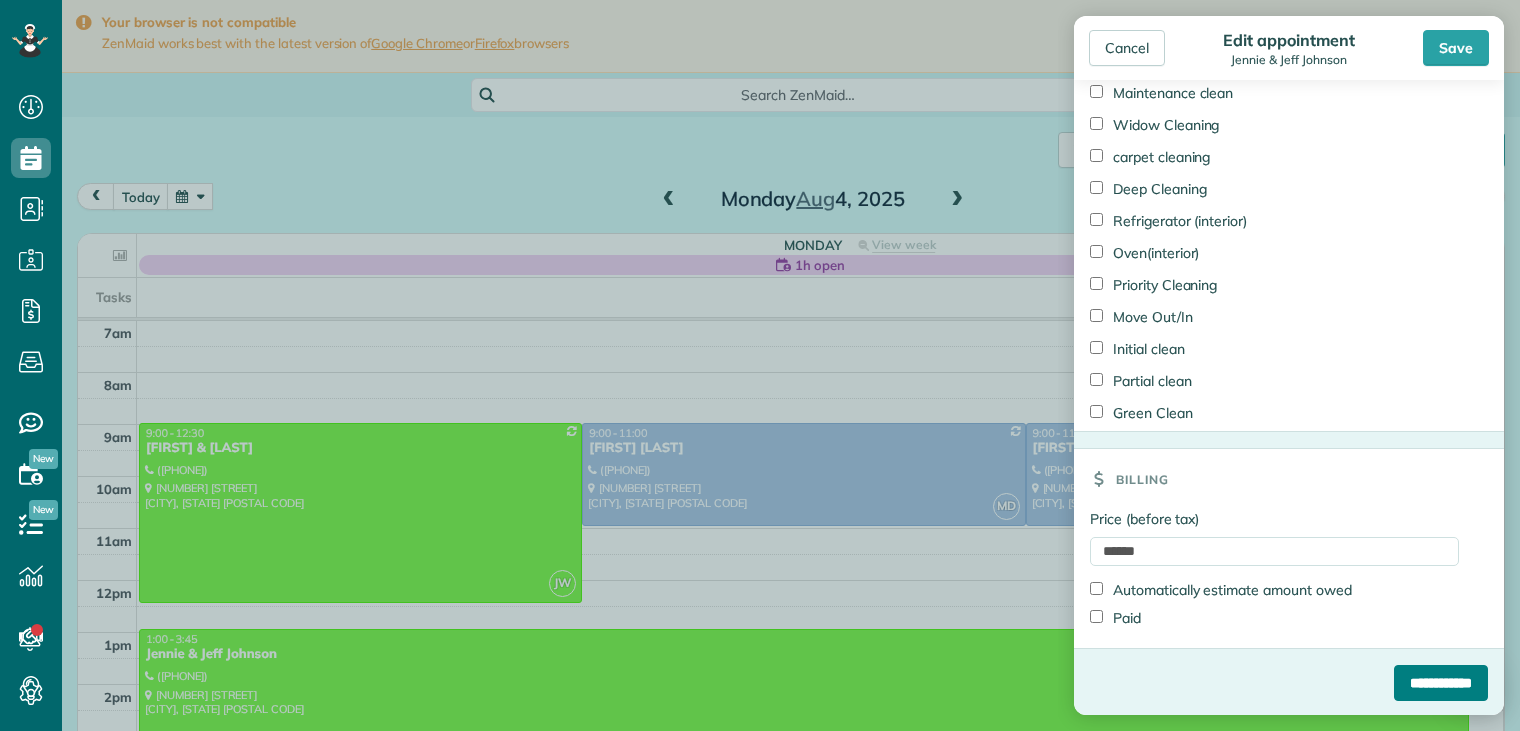click on "**********" at bounding box center [1441, 683] 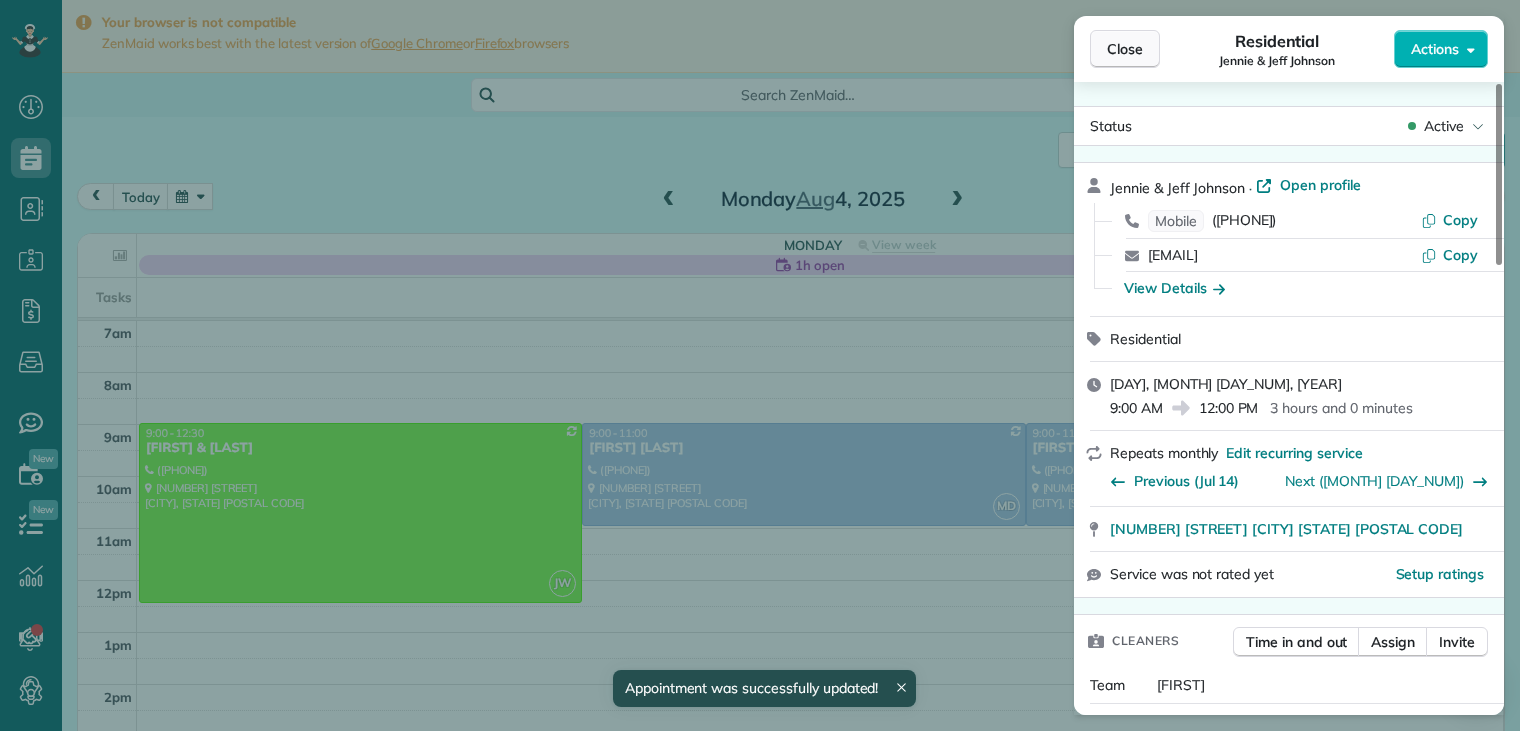 click on "Close" at bounding box center (1125, 49) 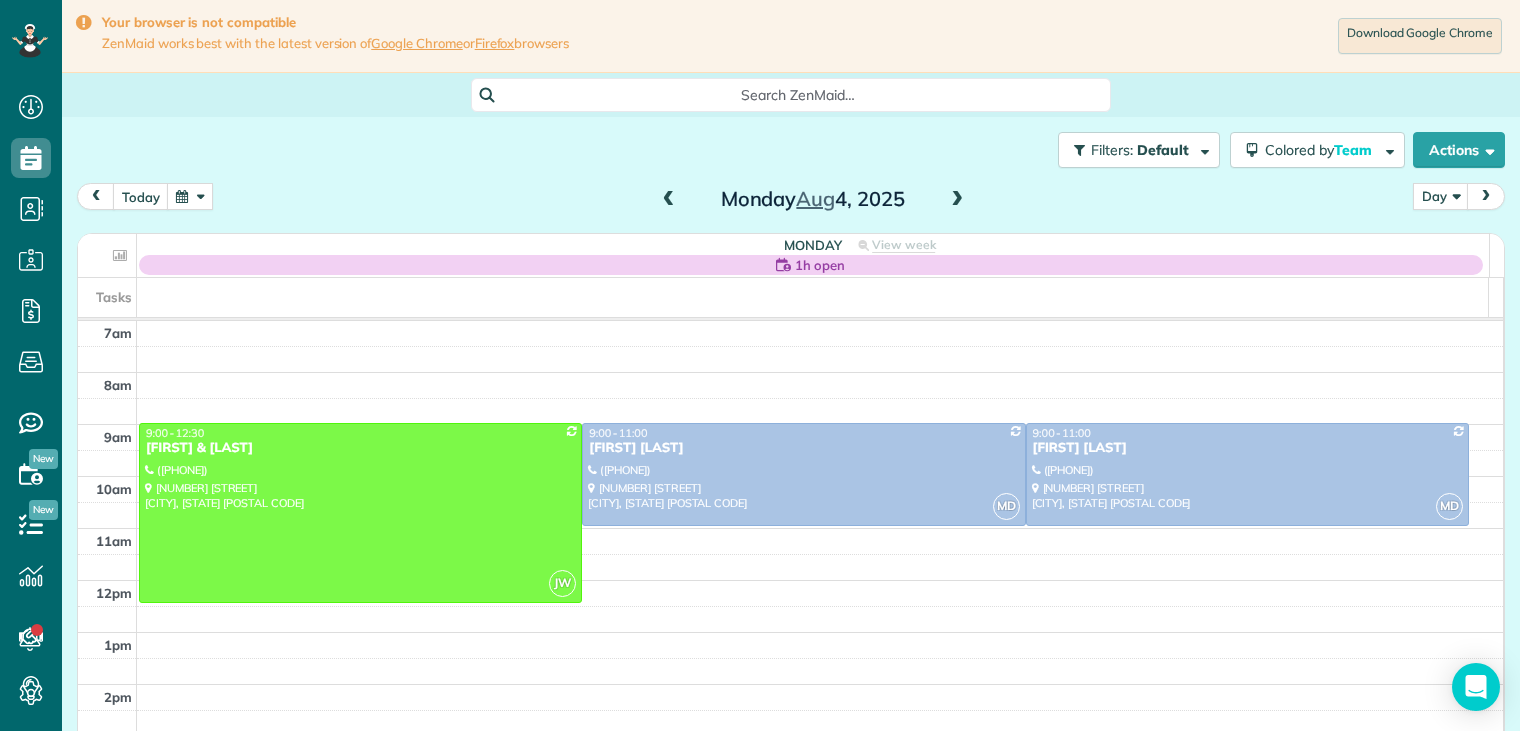 click at bounding box center (190, 196) 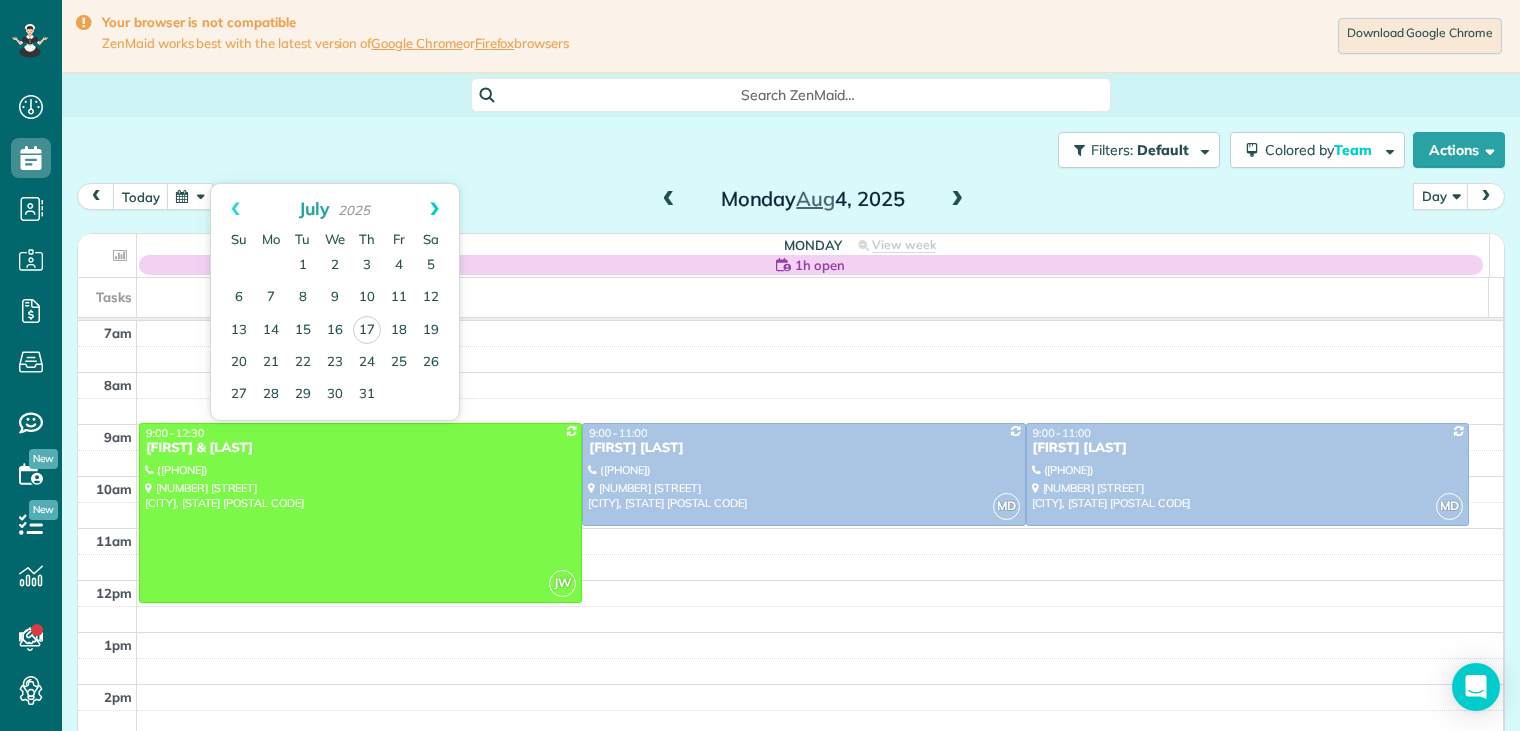 click on "Next" at bounding box center (434, 209) 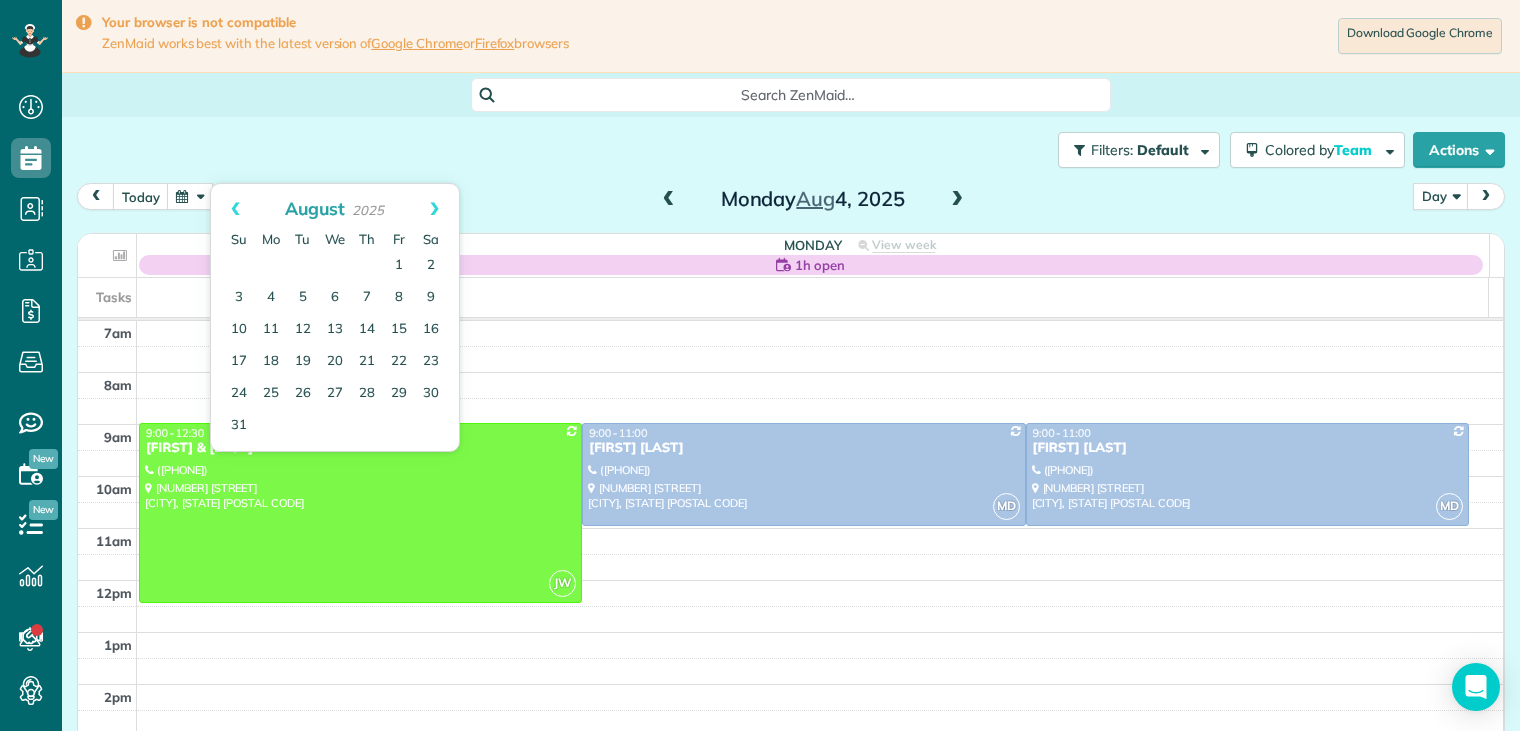 click on "Next" at bounding box center (434, 209) 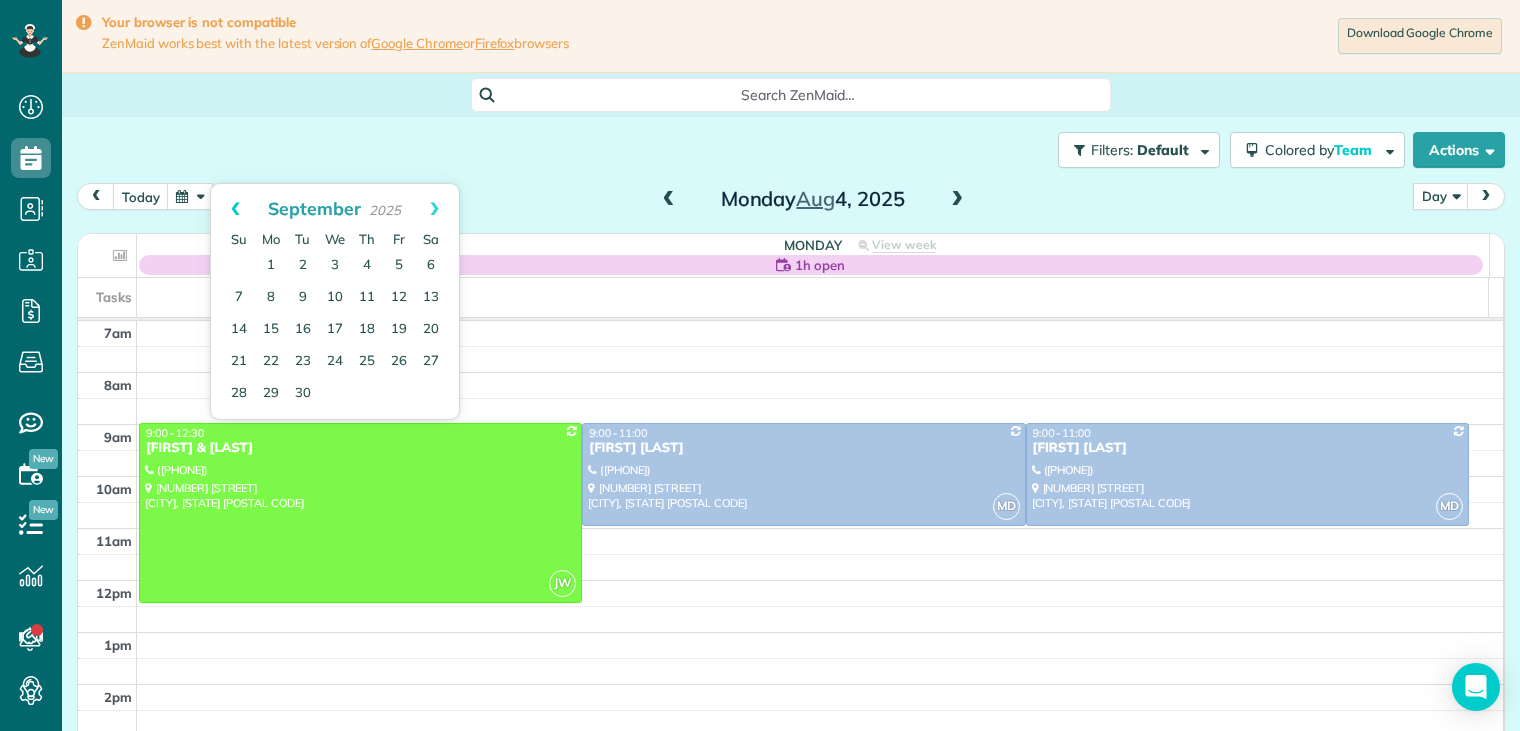 click on "Prev" at bounding box center (235, 209) 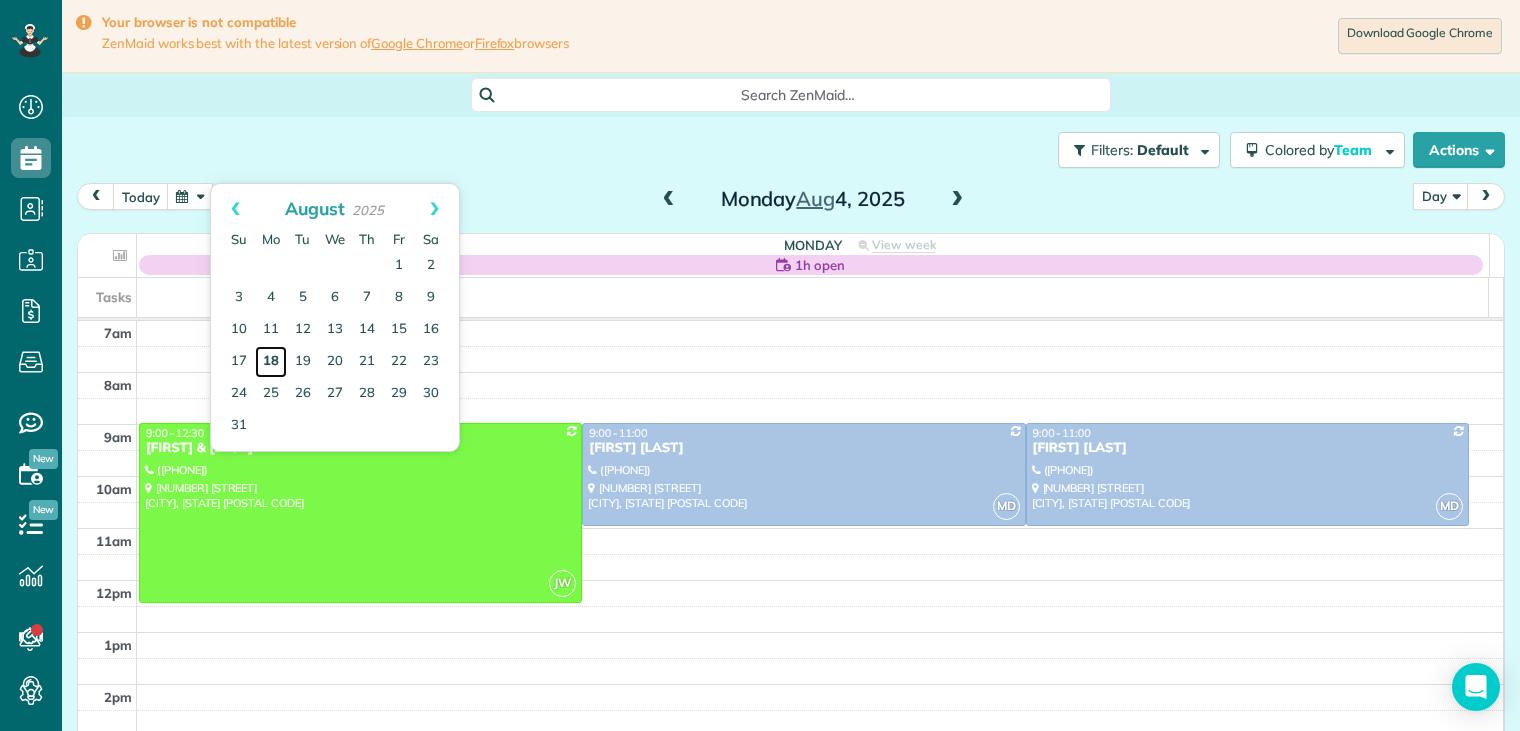click on "18" at bounding box center [271, 362] 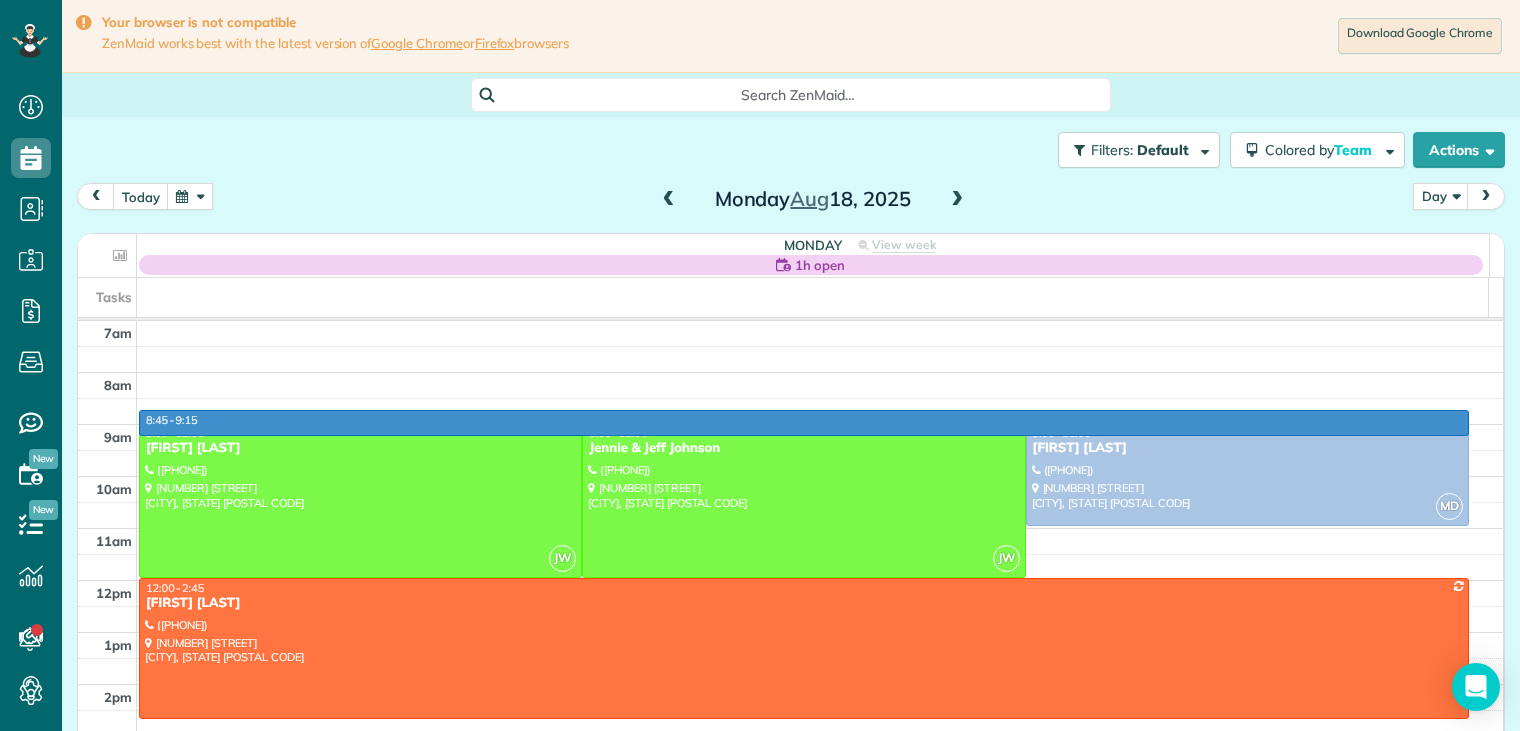 drag, startPoint x: 305, startPoint y: 419, endPoint x: 304, endPoint y: 431, distance: 12.0415945 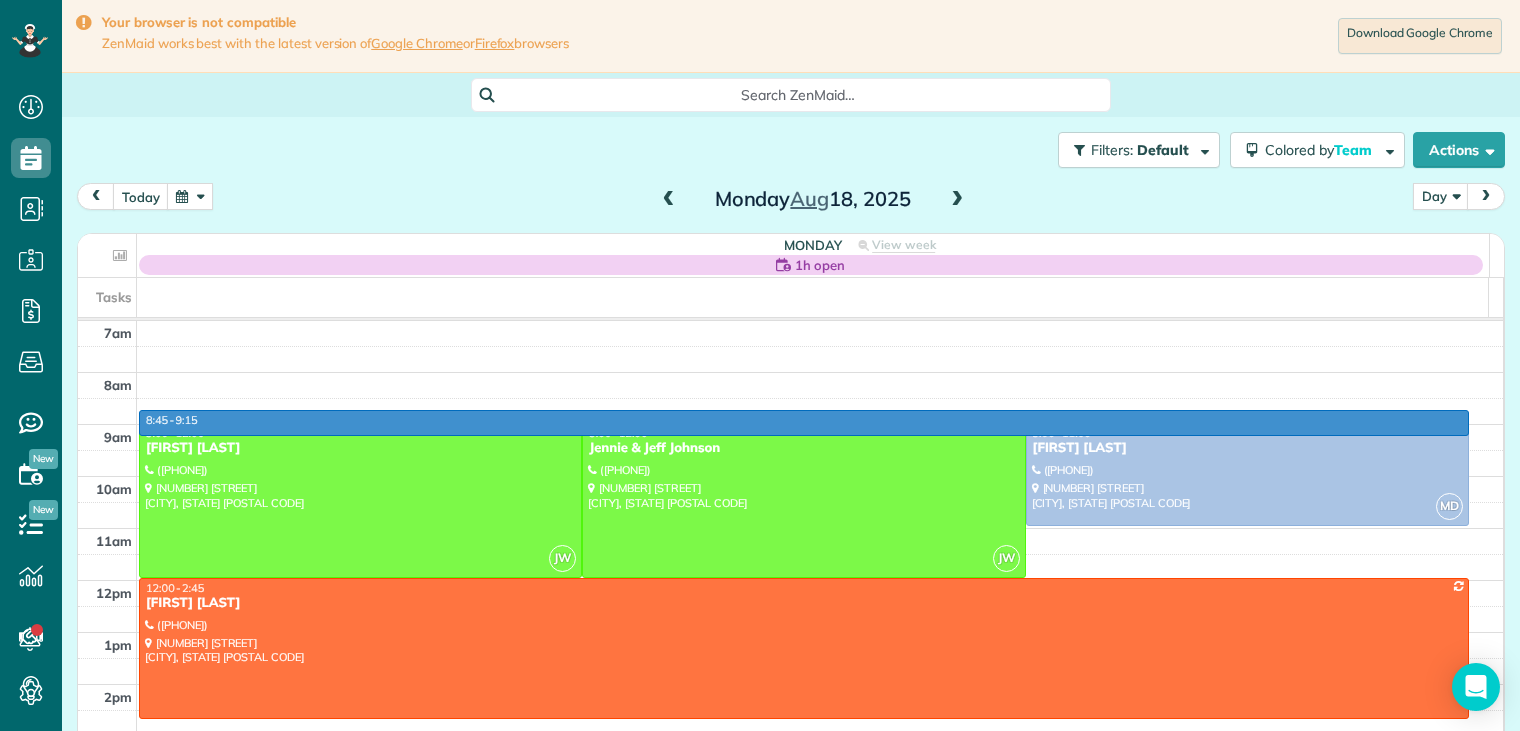 click on "4am 5am 6am 7am 8am 9am 10am 11am 12pm 1pm 2pm 3pm 4pm 5pm 8:45 - 9:15 JW 9:00 - 12:00 [FIRST] [LAST] ([PHONE]) [NUMBER] [STREET] [CITY], [STATE] [POSTAL CODE] JW 9:00 - 12:00 Jennie & Jeff Johnson ([PHONE]) [NUMBER] [STREET] [CITY], [STATE] [POSTAL CODE] MD 9:00 - 11:00 [FIRST] [LAST] ([PHONE]) [NUMBER] [STREET] [CITY], [STATE] [POSTAL CODE] 12:00 - 2:45 [FIRST] [LAST] ([PHONE]) [NUMBER] [STREET] [CITY], [STATE] [POSTAL CODE]" at bounding box center (790, 528) 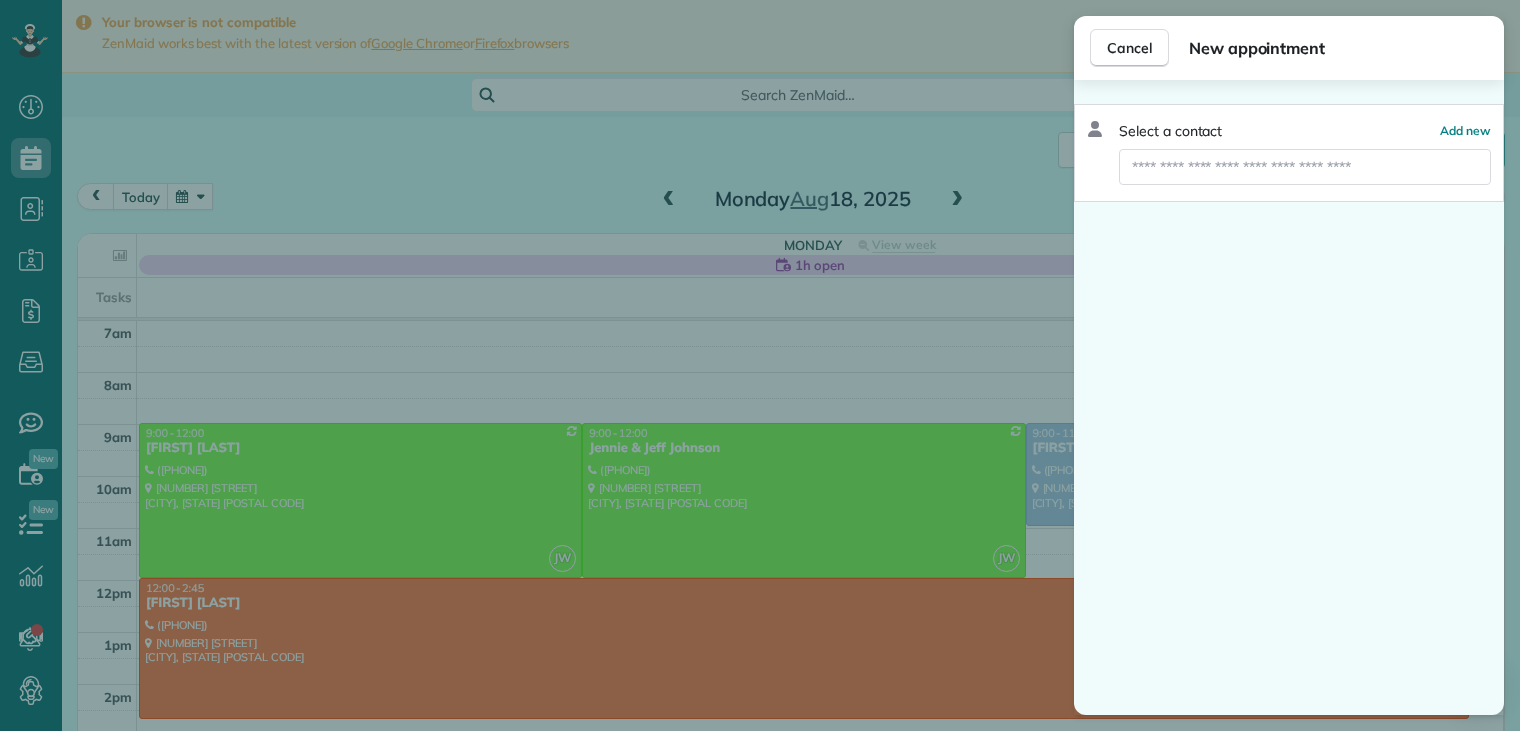 click on "Cancel New appointment Select a contact Add new" at bounding box center [760, 365] 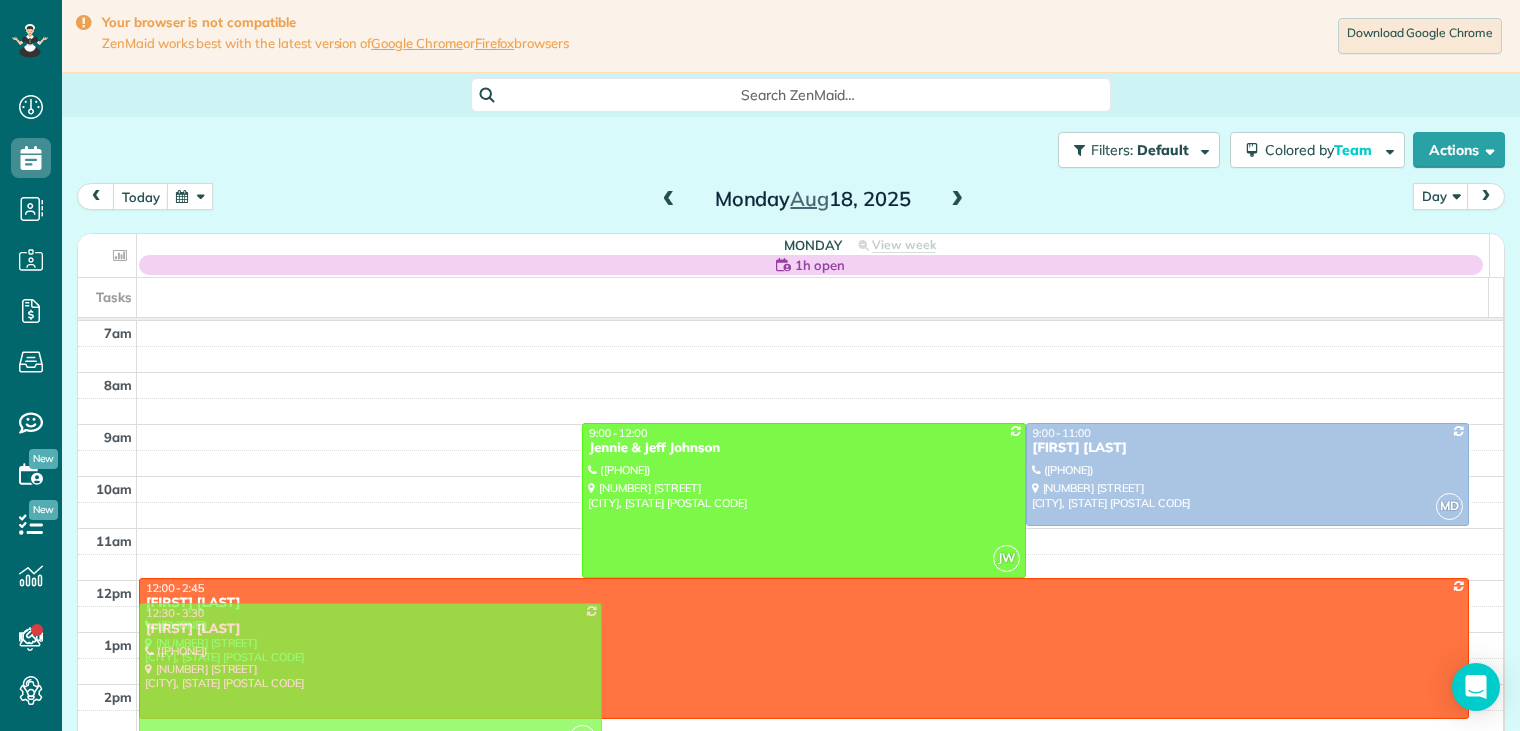 drag, startPoint x: 277, startPoint y: 436, endPoint x: 292, endPoint y: 617, distance: 181.62048 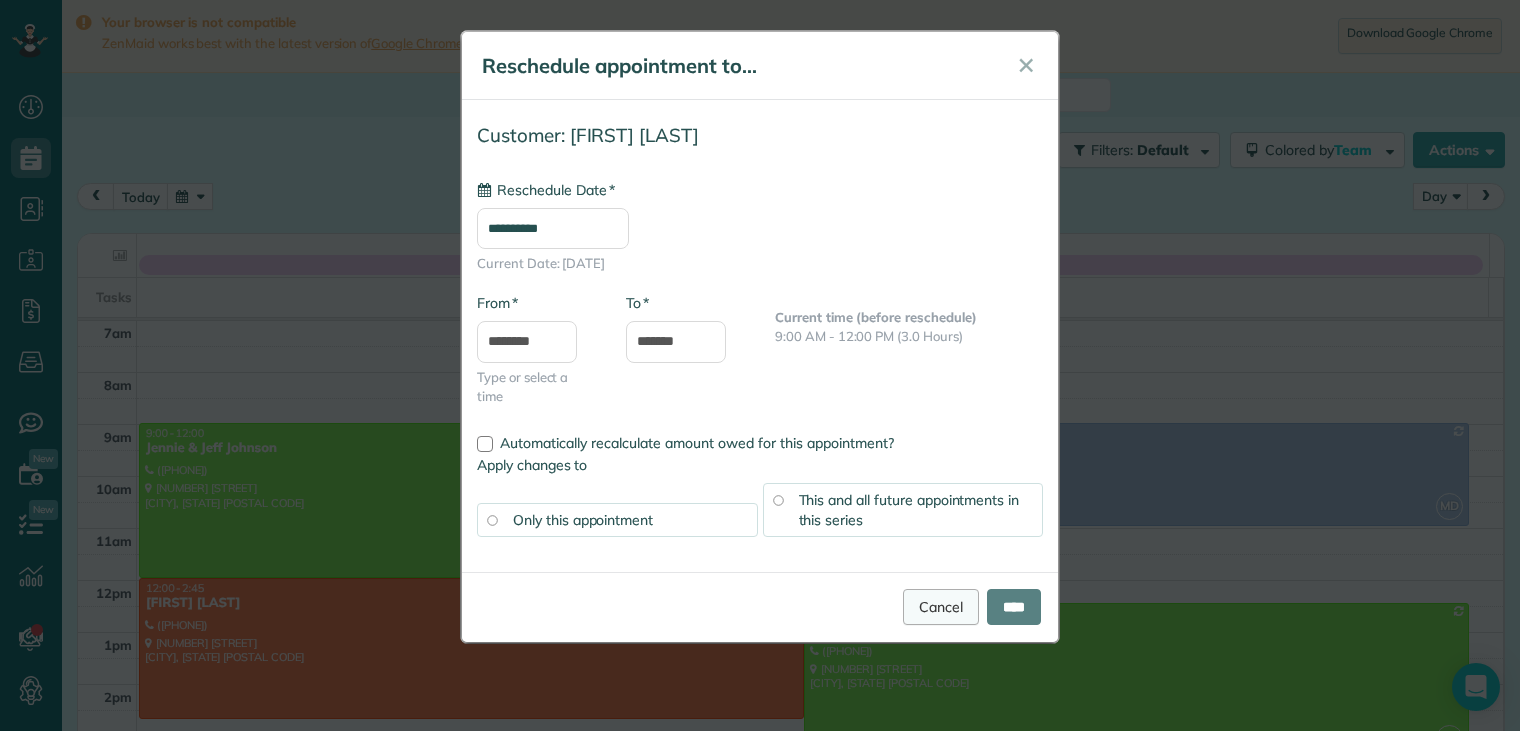type on "**********" 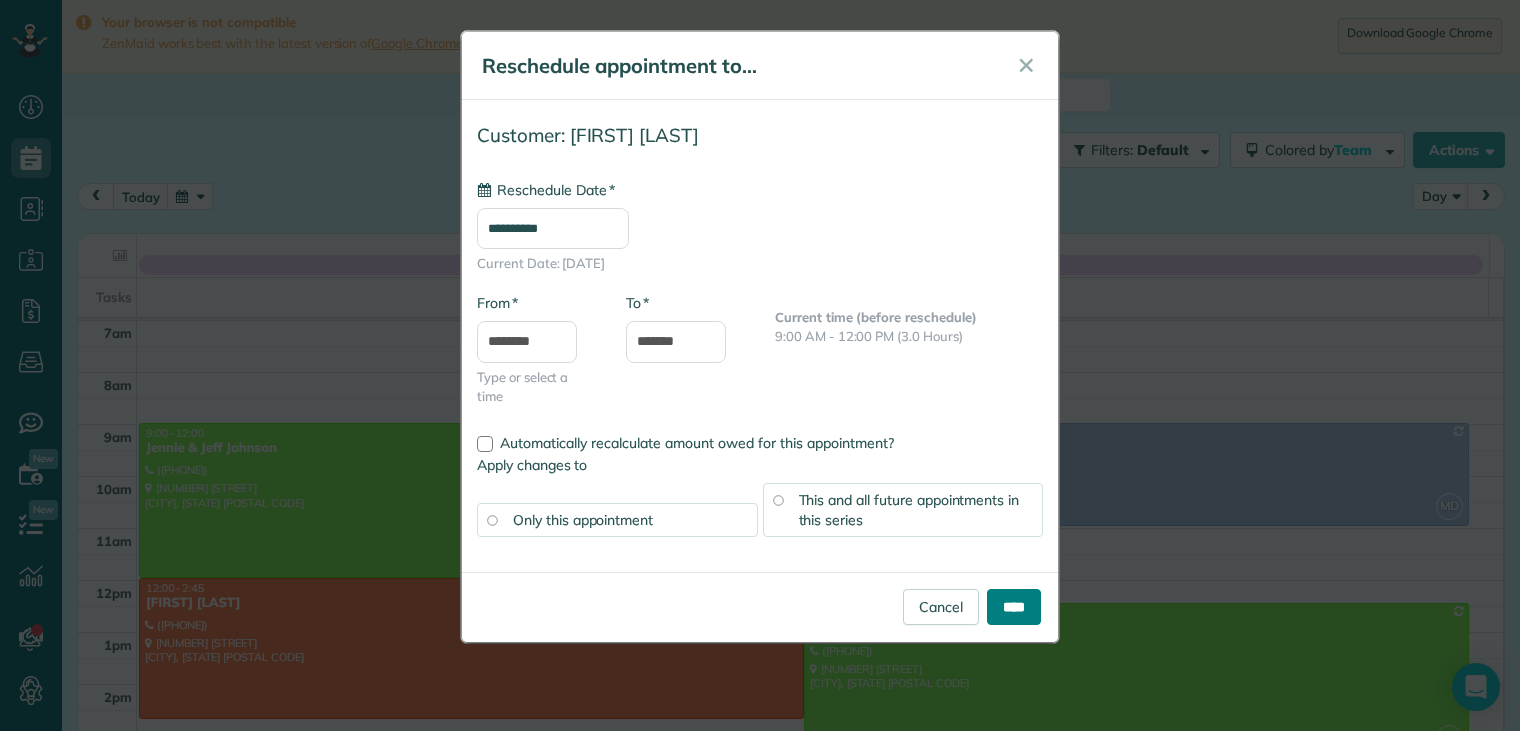 click on "****" at bounding box center (1014, 607) 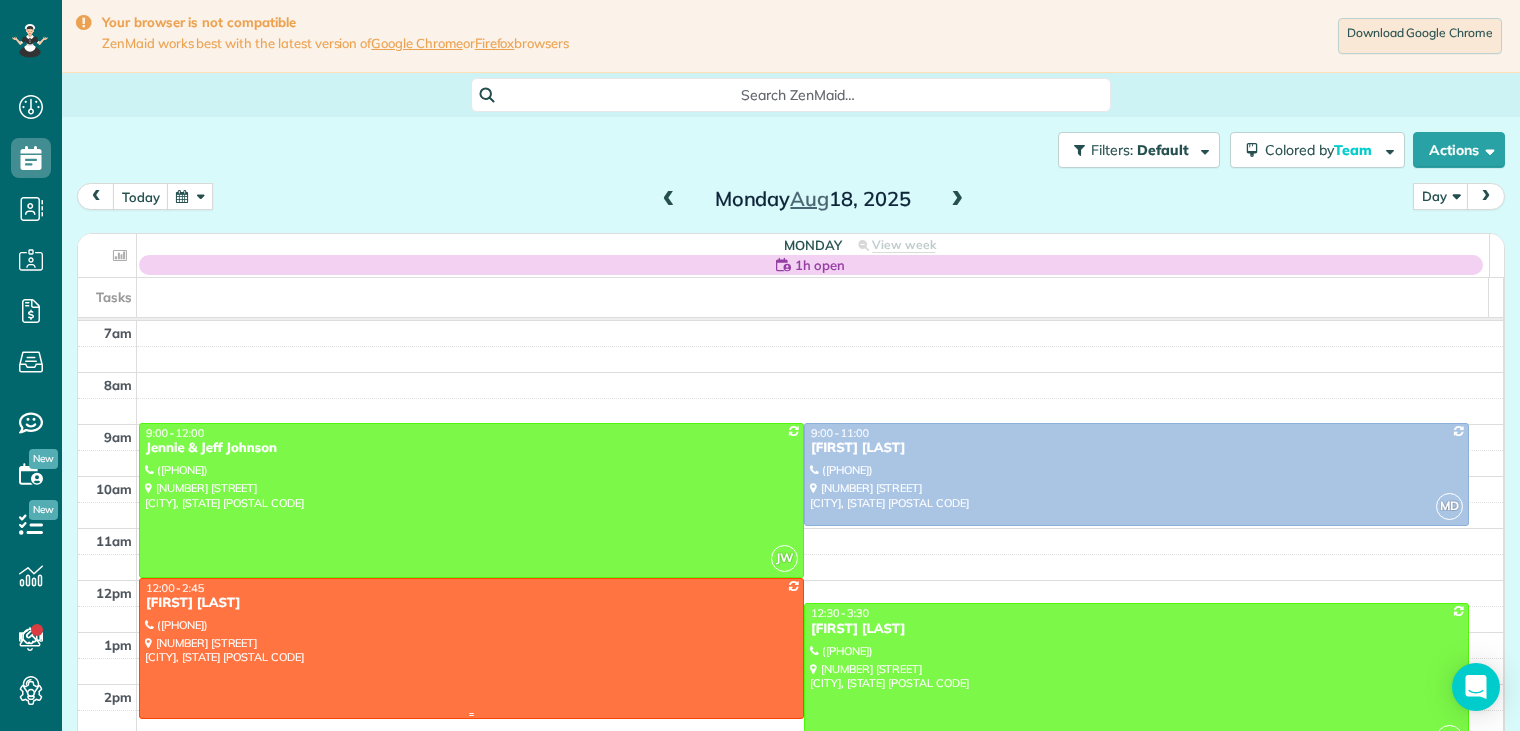 click on "[TIME] [FIRST] [LAST] ([PHONE]) [NUMBER] [STREET] [CITY], [STATE] [POSTAL CODE]" at bounding box center (471, 649) 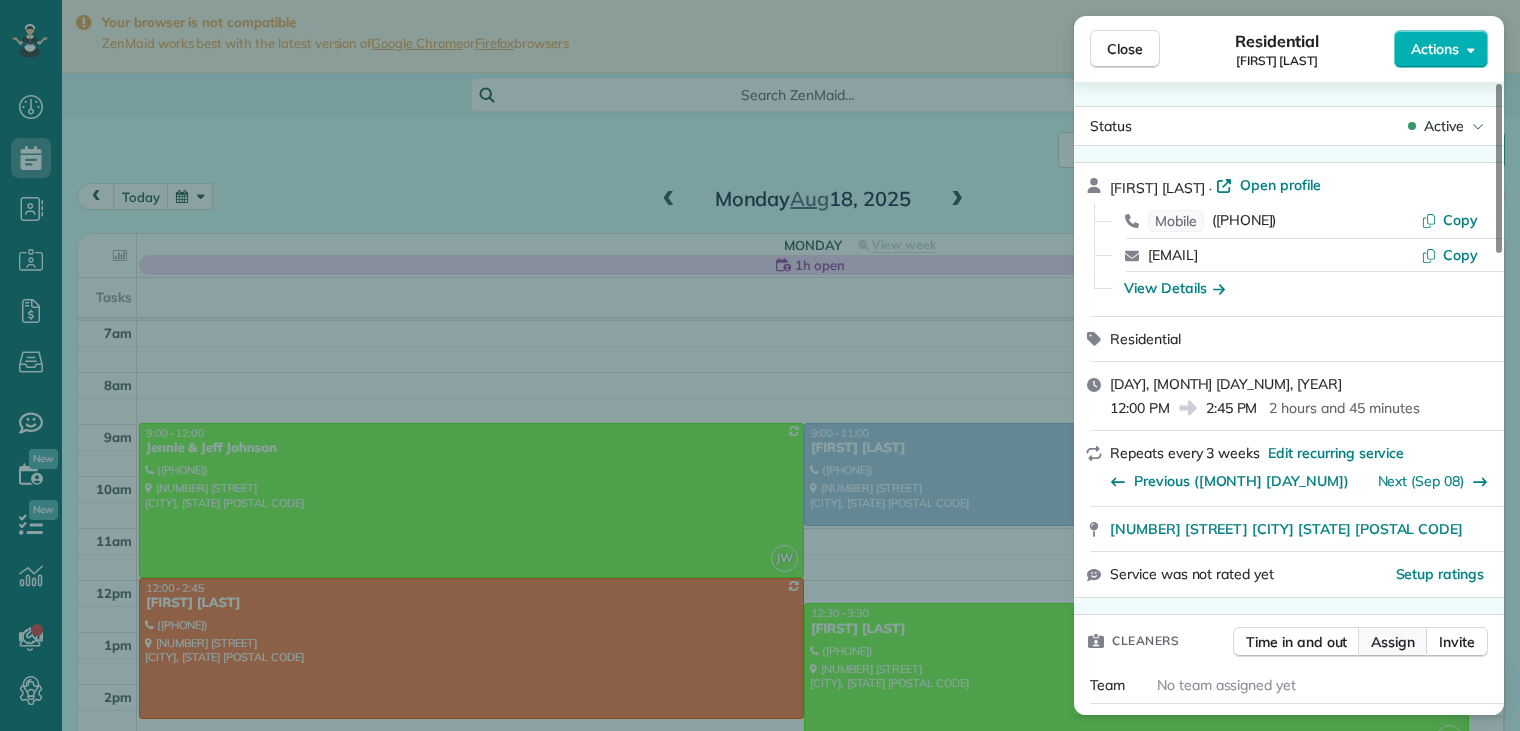 click on "Assign" at bounding box center [1393, 642] 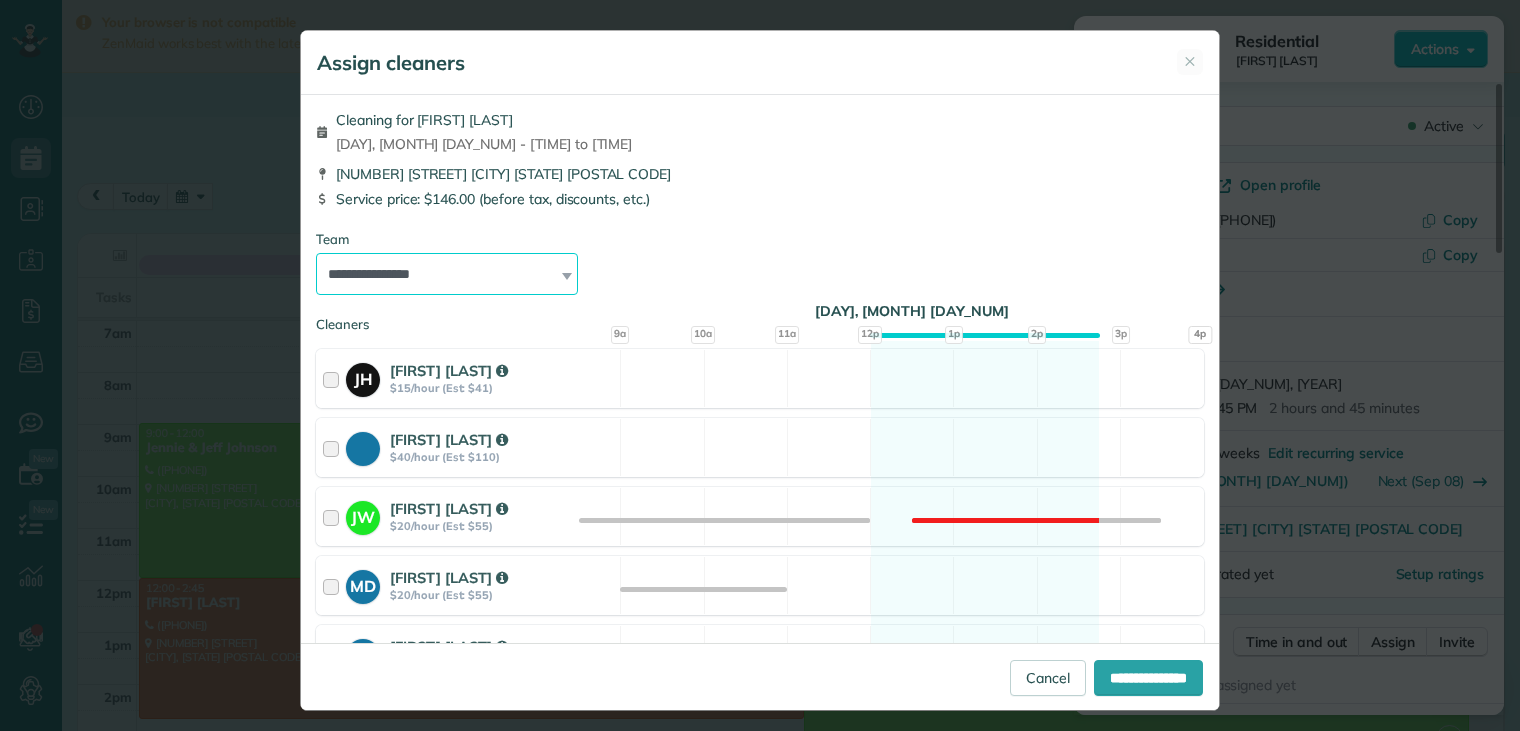 click on "**********" at bounding box center (447, 274) 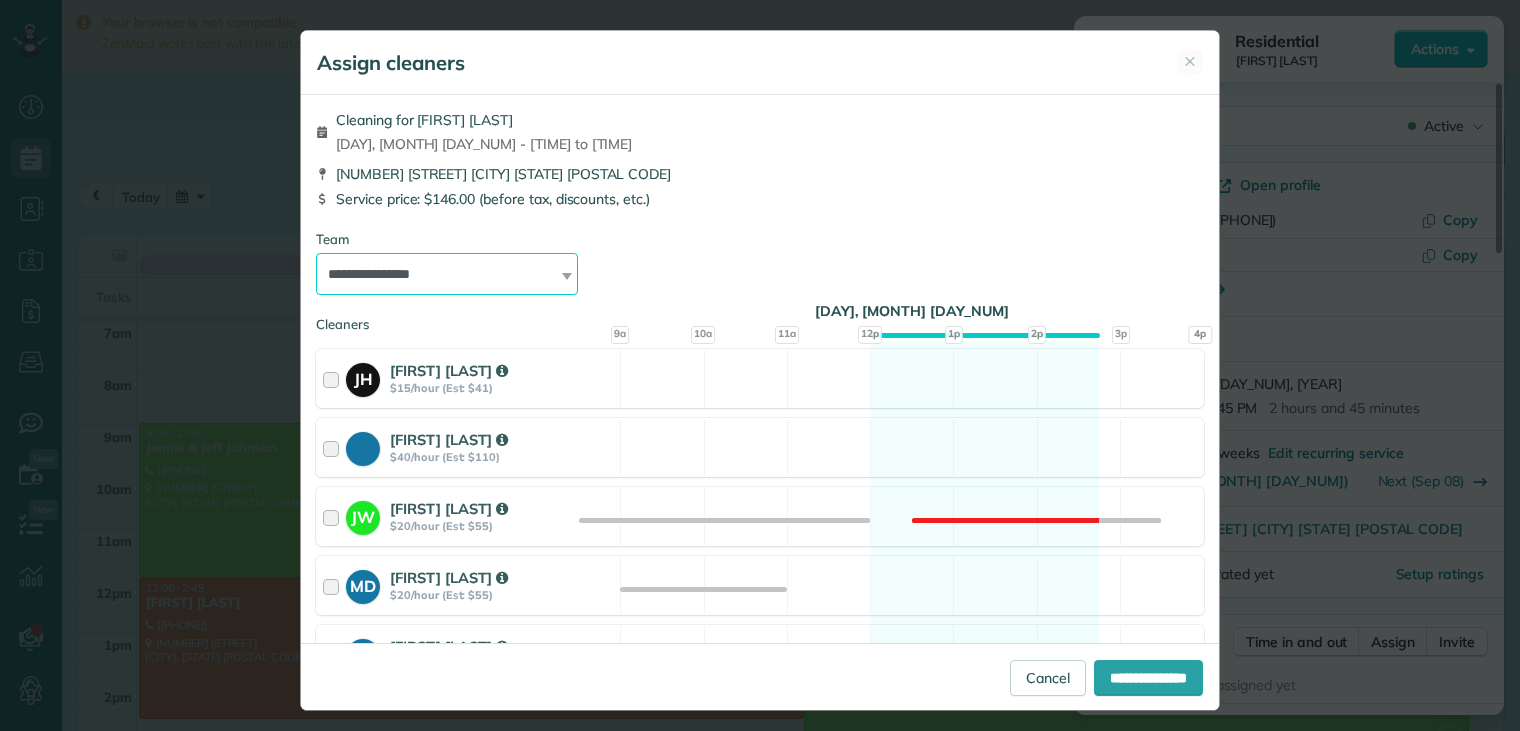 select on "*****" 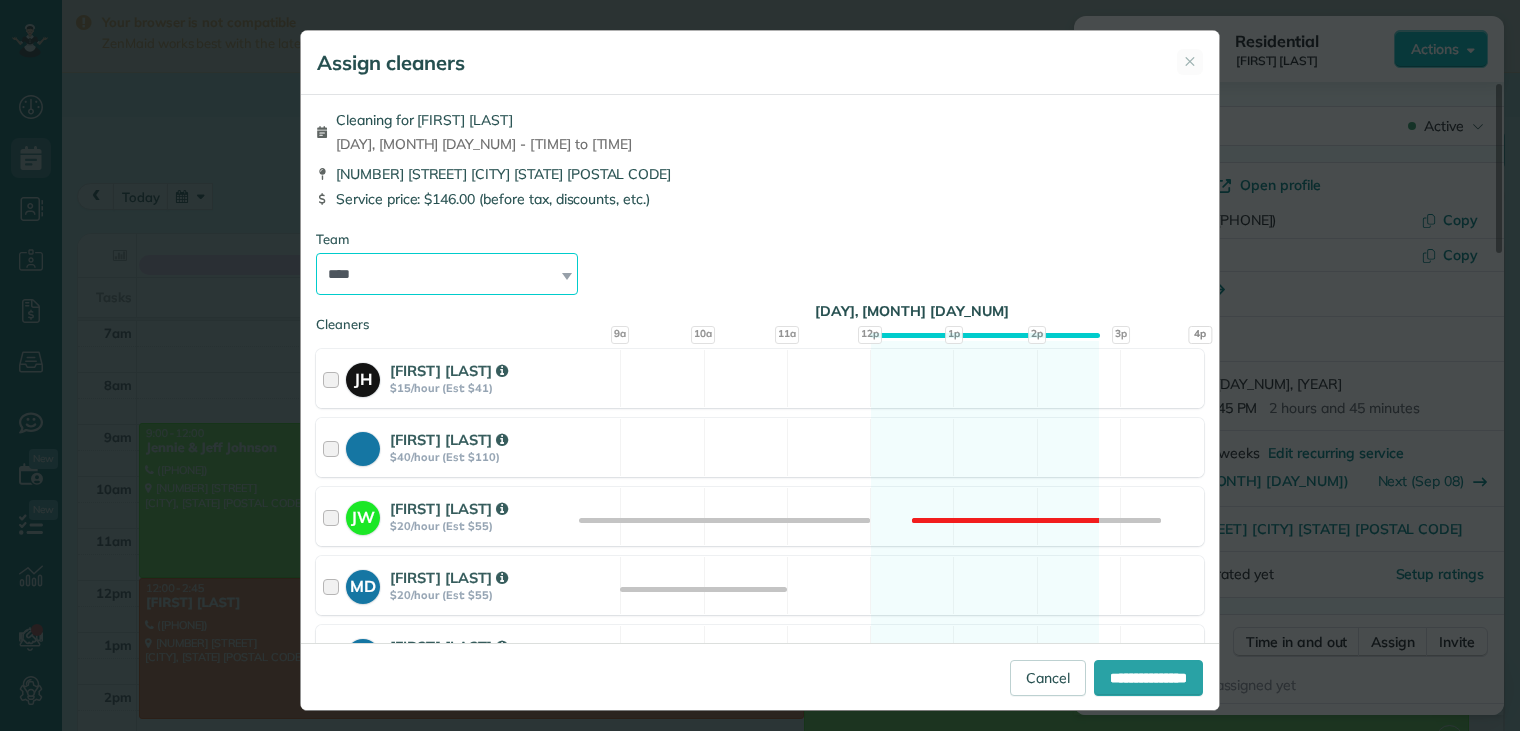 click on "**********" at bounding box center [447, 274] 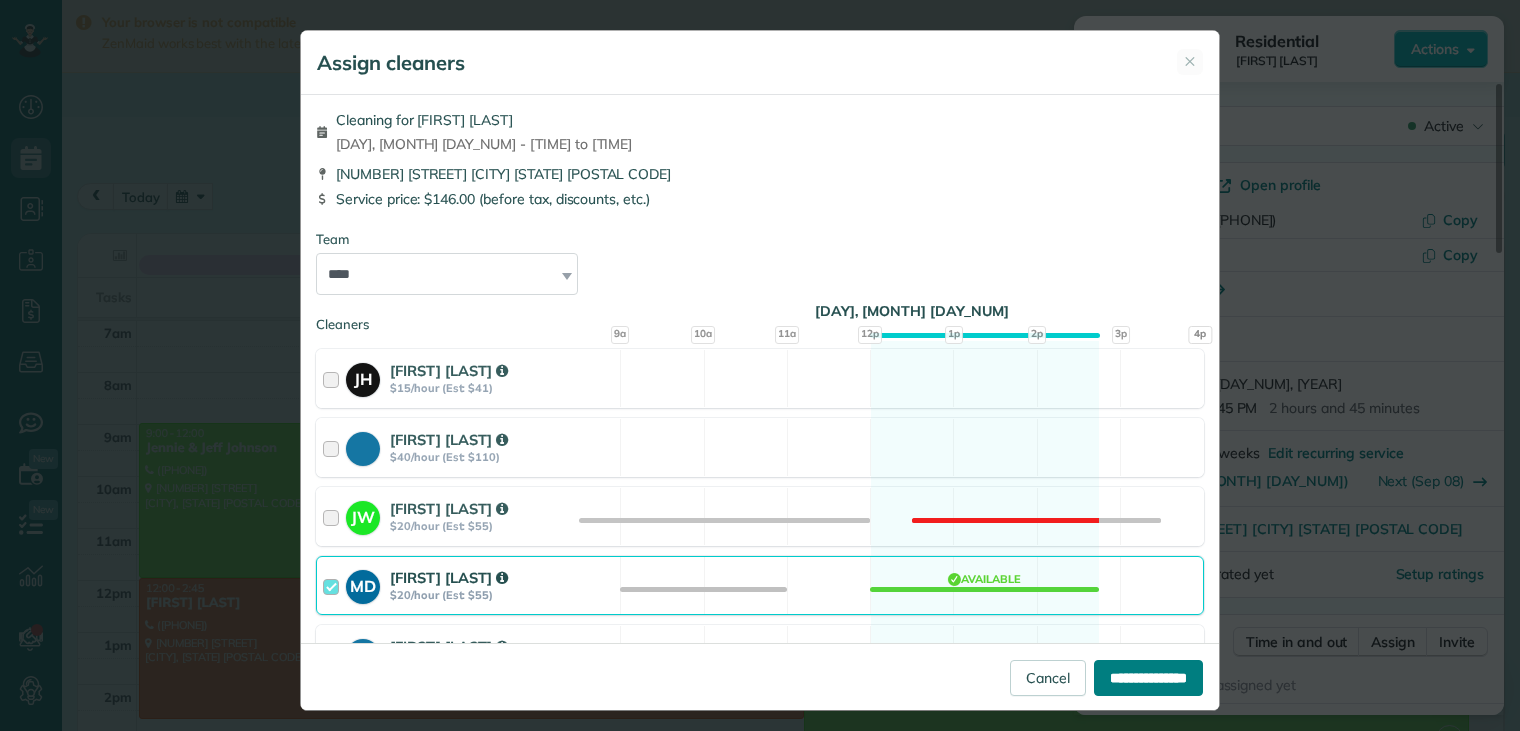 click on "**********" at bounding box center [1148, 678] 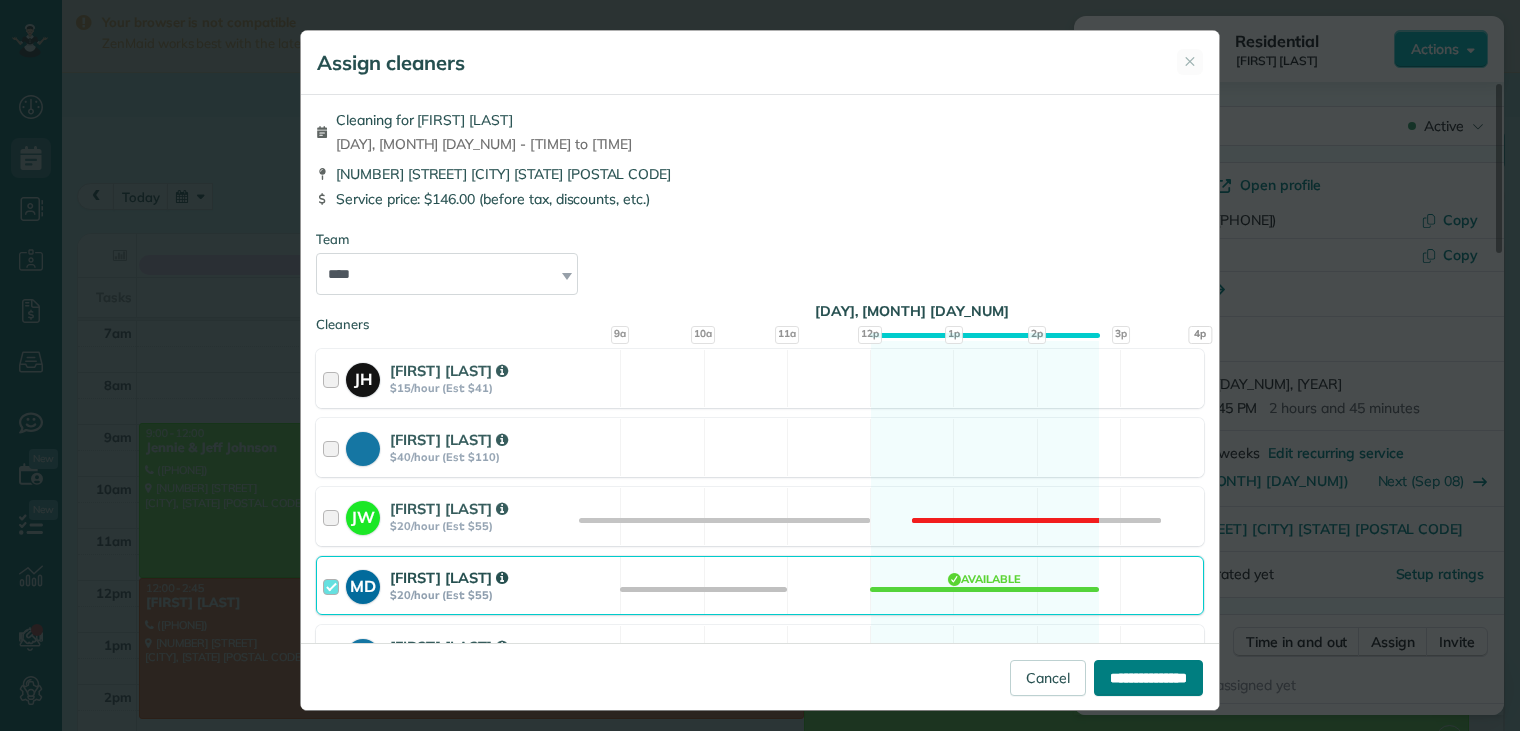 type on "**********" 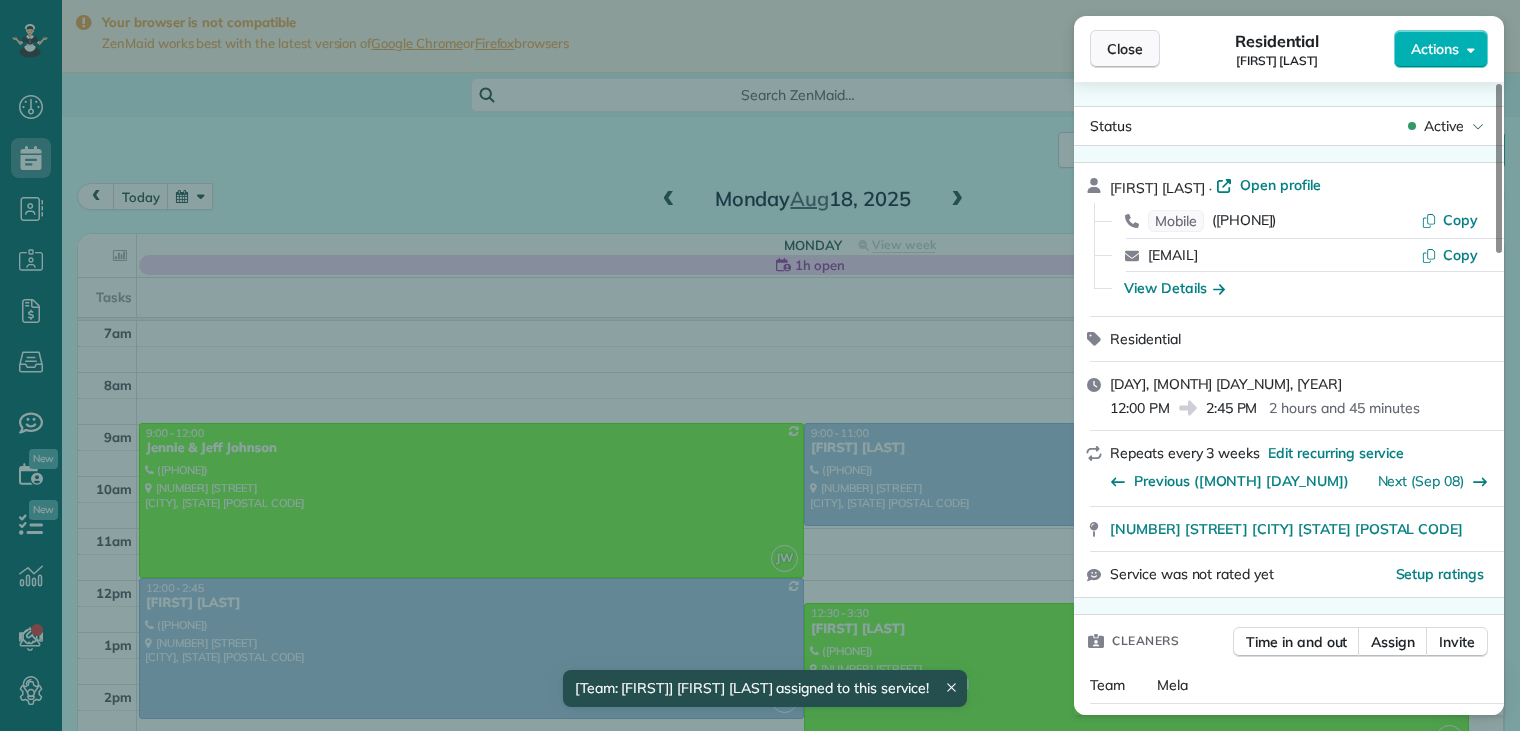 click on "Close" at bounding box center [1125, 49] 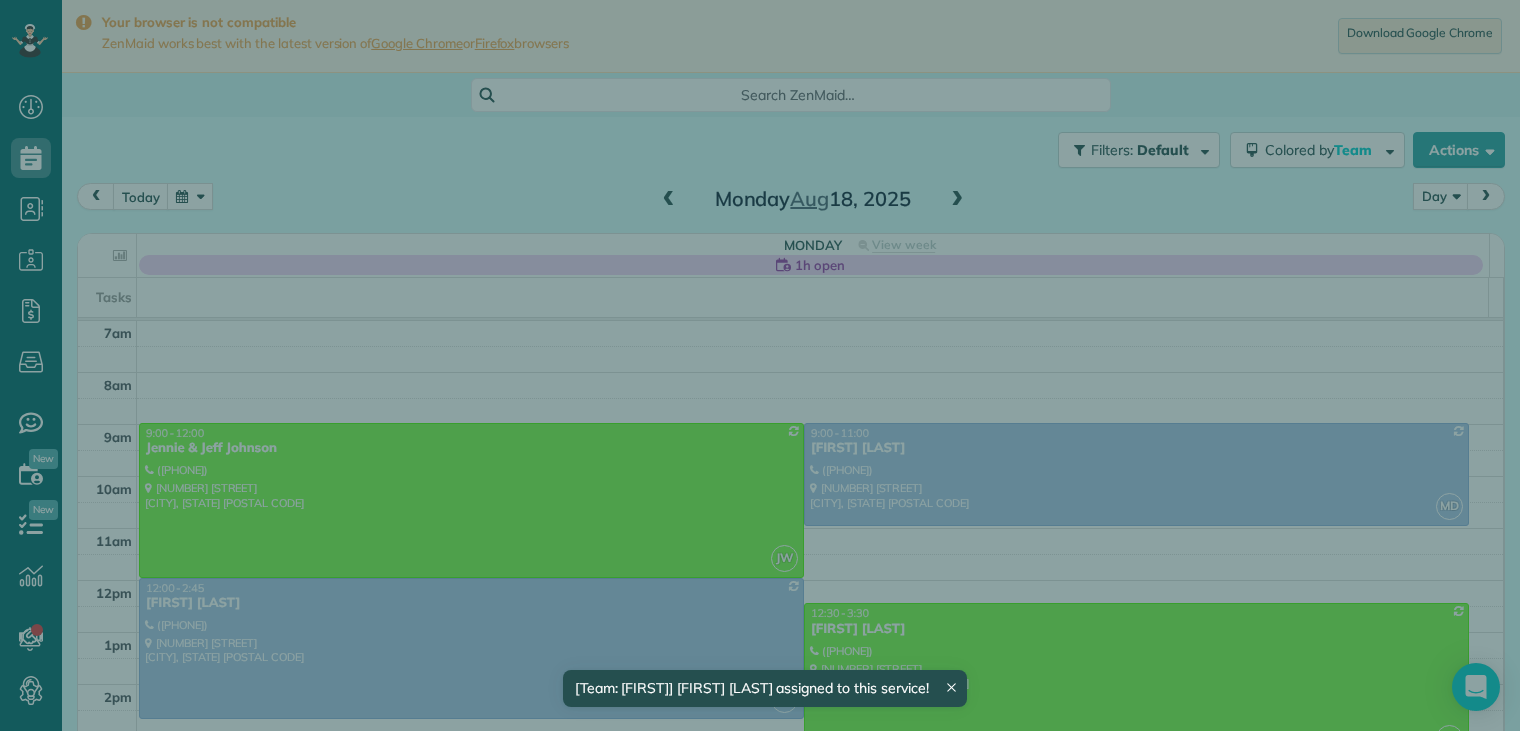 click on "Close" at bounding box center [1125, 49] 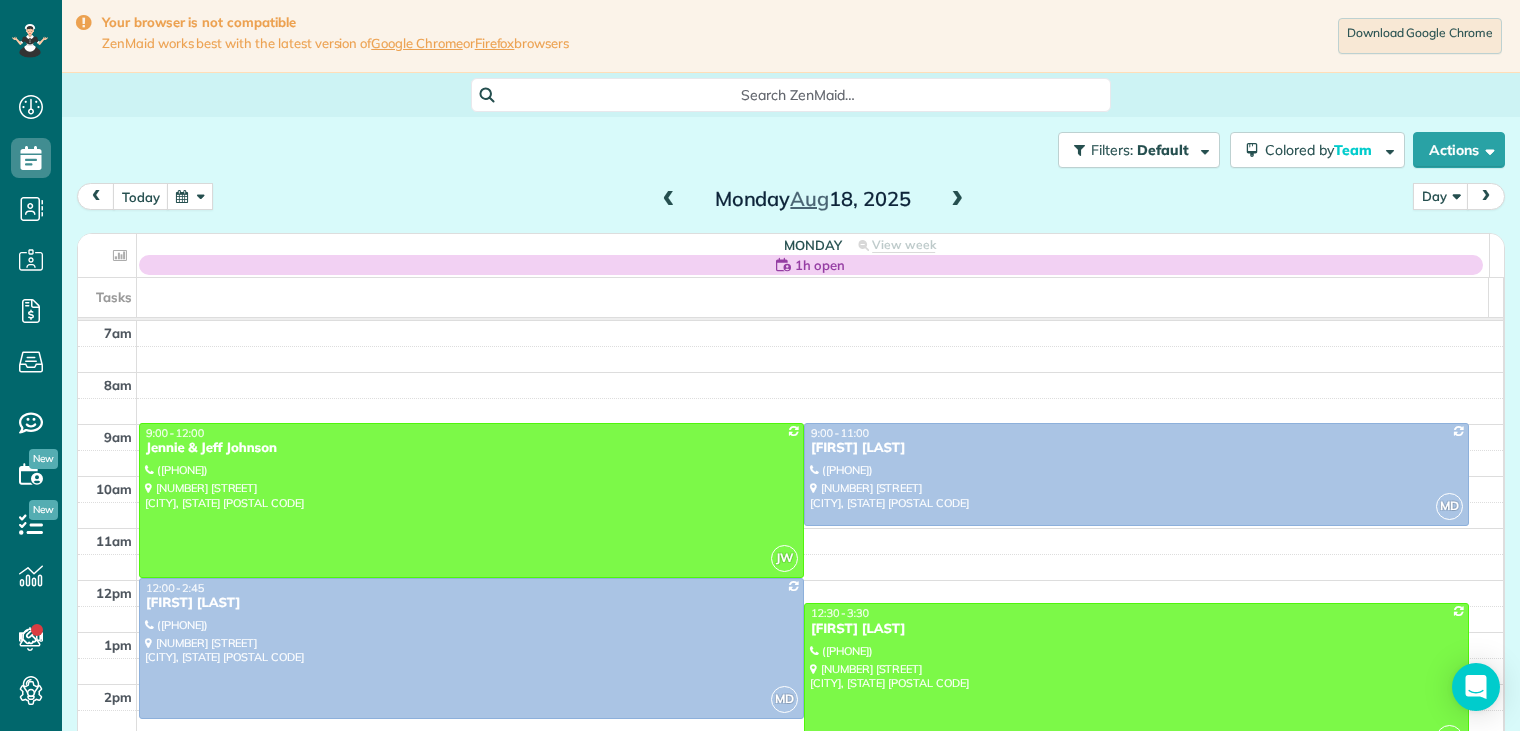 click at bounding box center [190, 196] 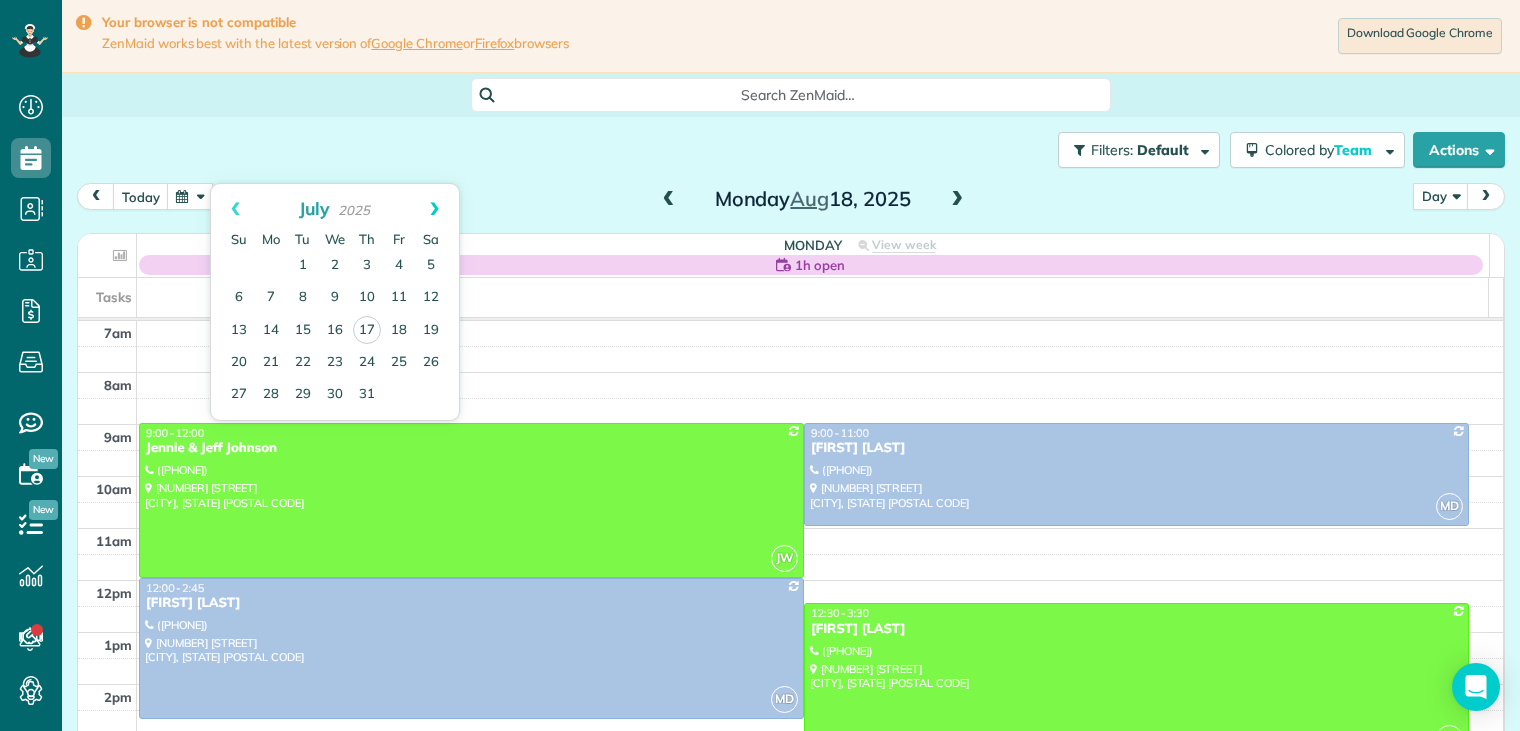 click on "Next" at bounding box center [434, 209] 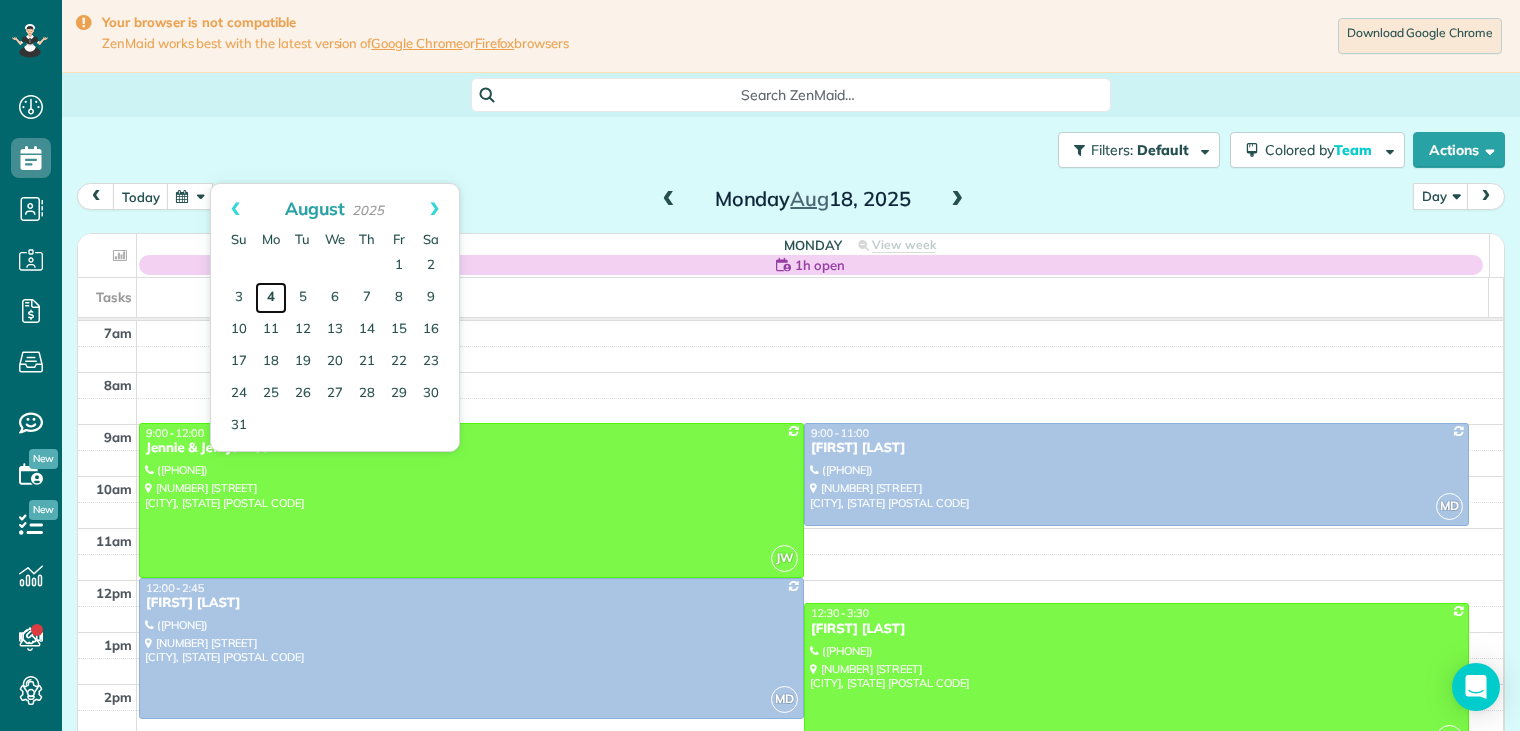 click on "4" at bounding box center (271, 298) 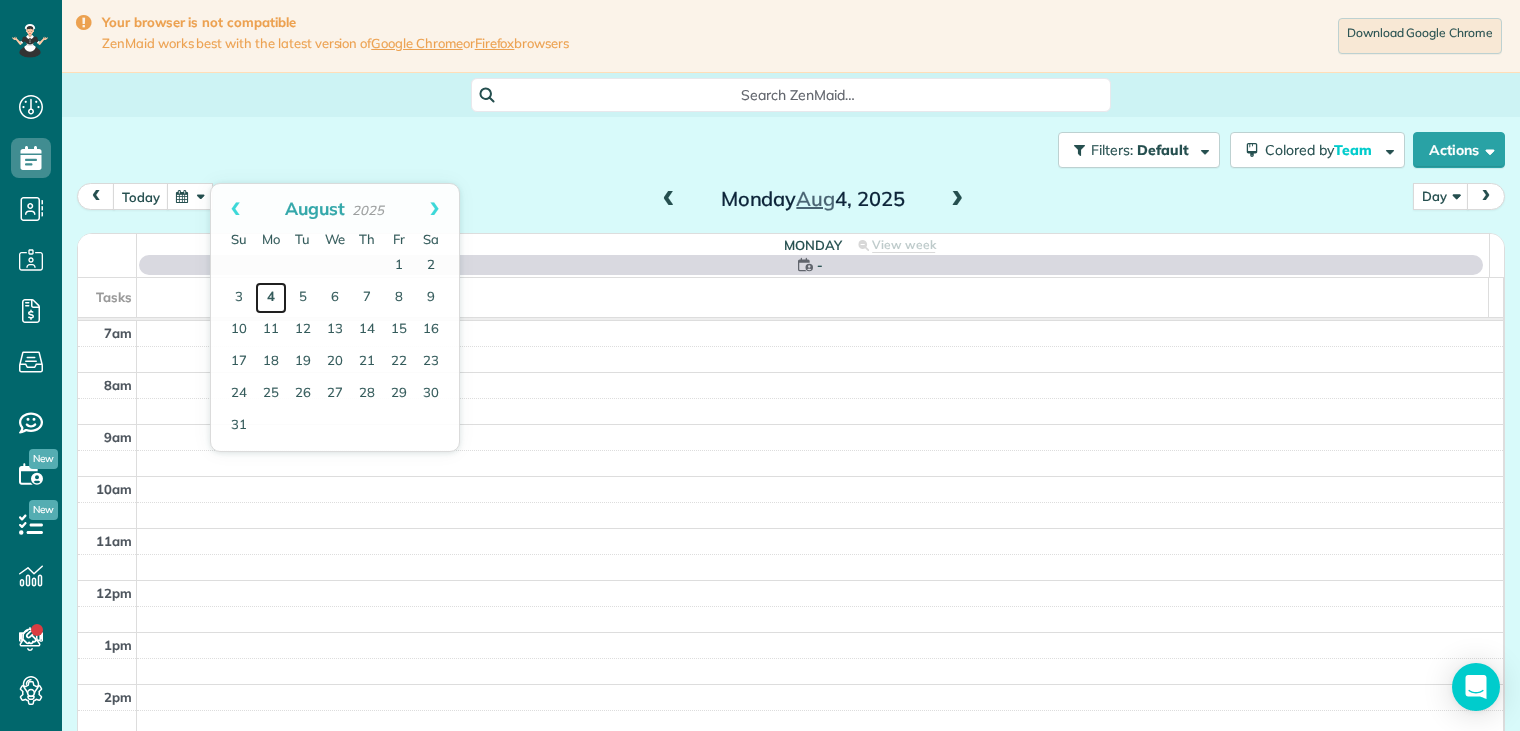 click on "4" at bounding box center (271, 298) 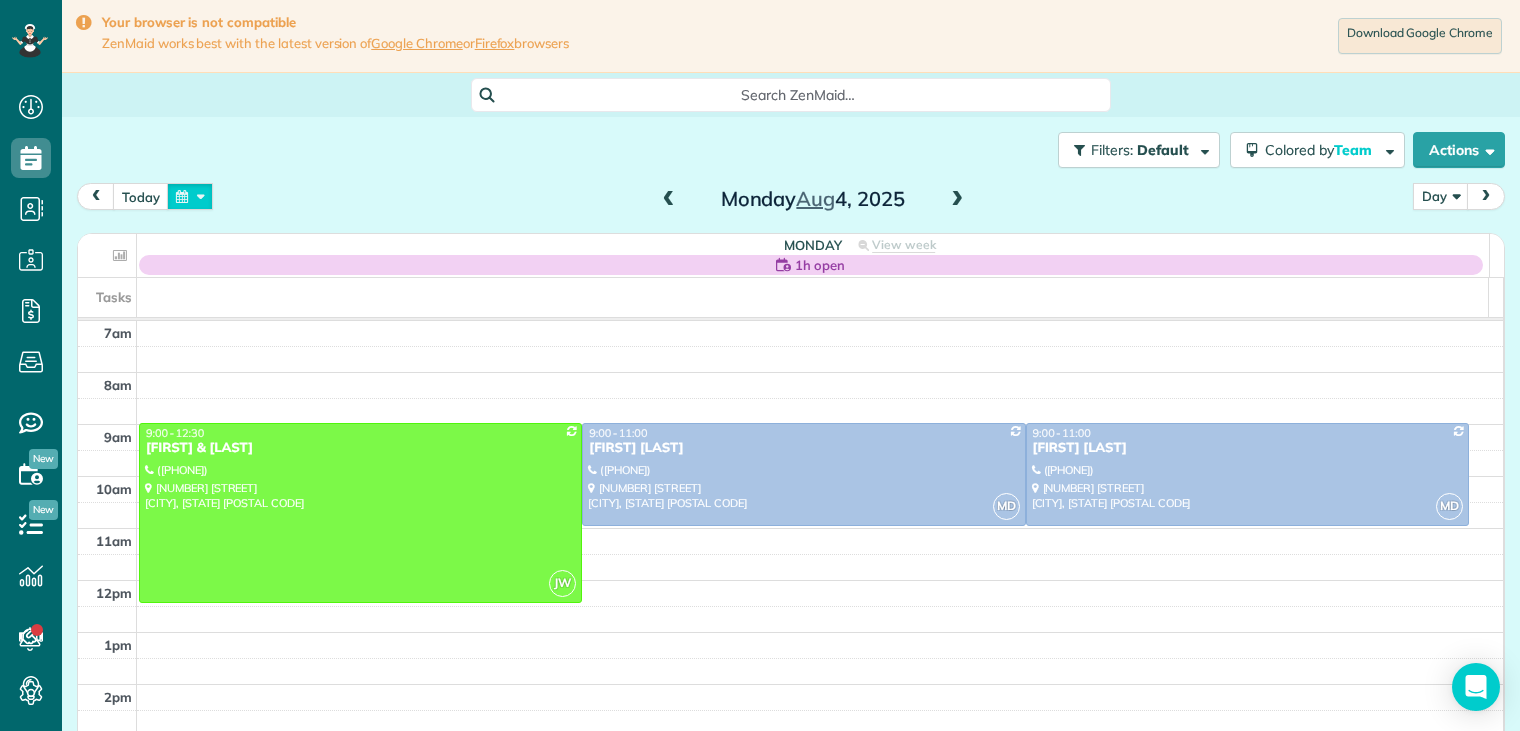 click at bounding box center (190, 196) 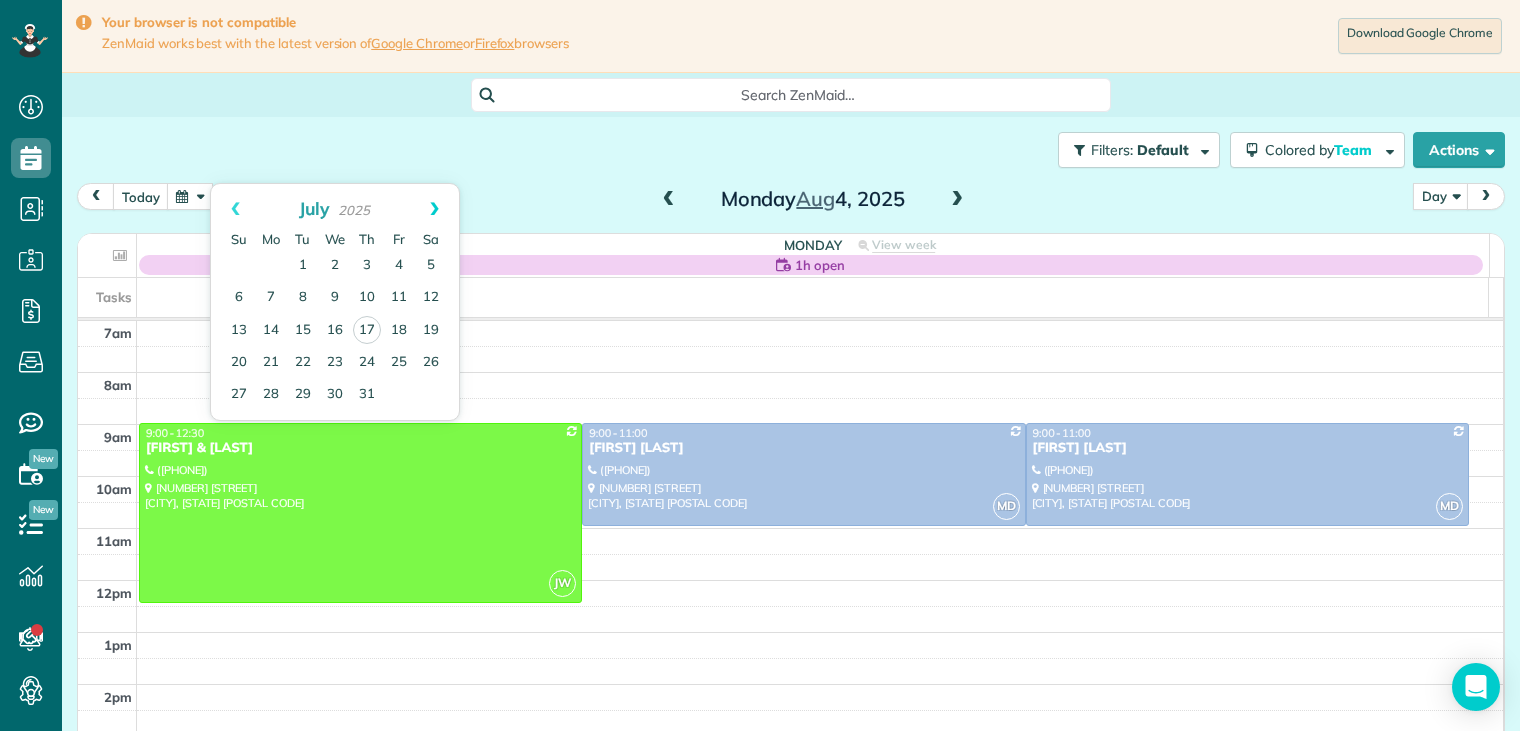 click on "Next" at bounding box center [434, 209] 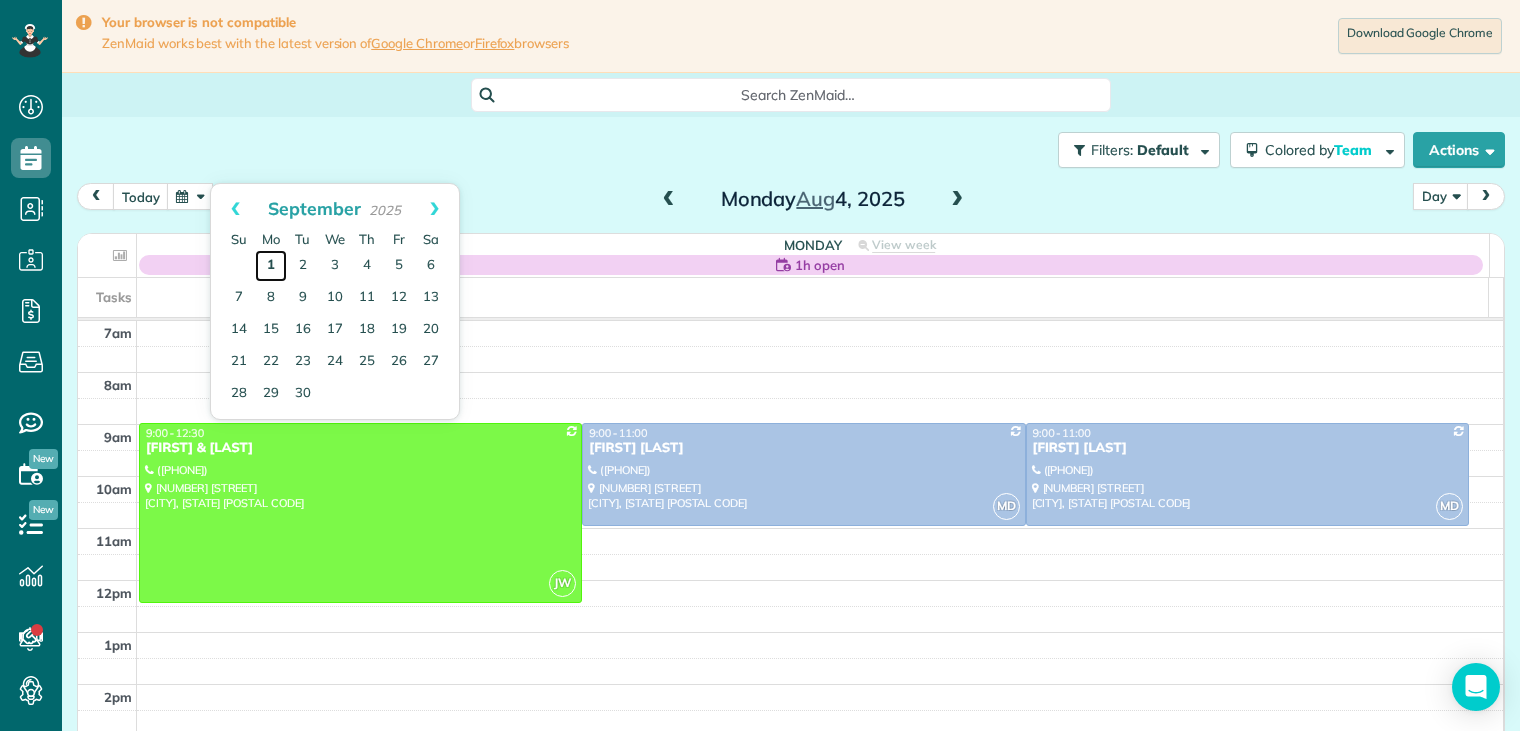 click on "1" at bounding box center (271, 266) 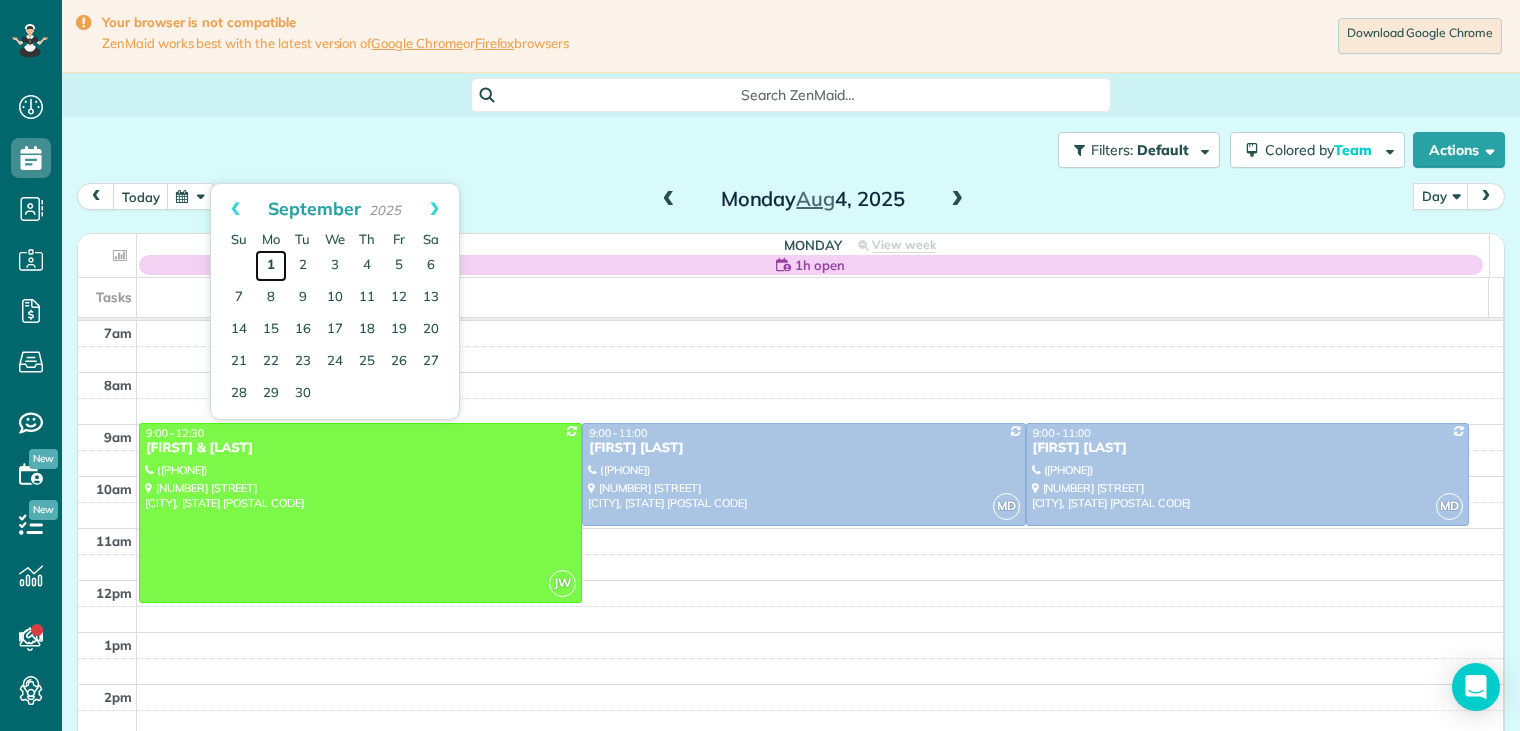 click on "1" at bounding box center [271, 266] 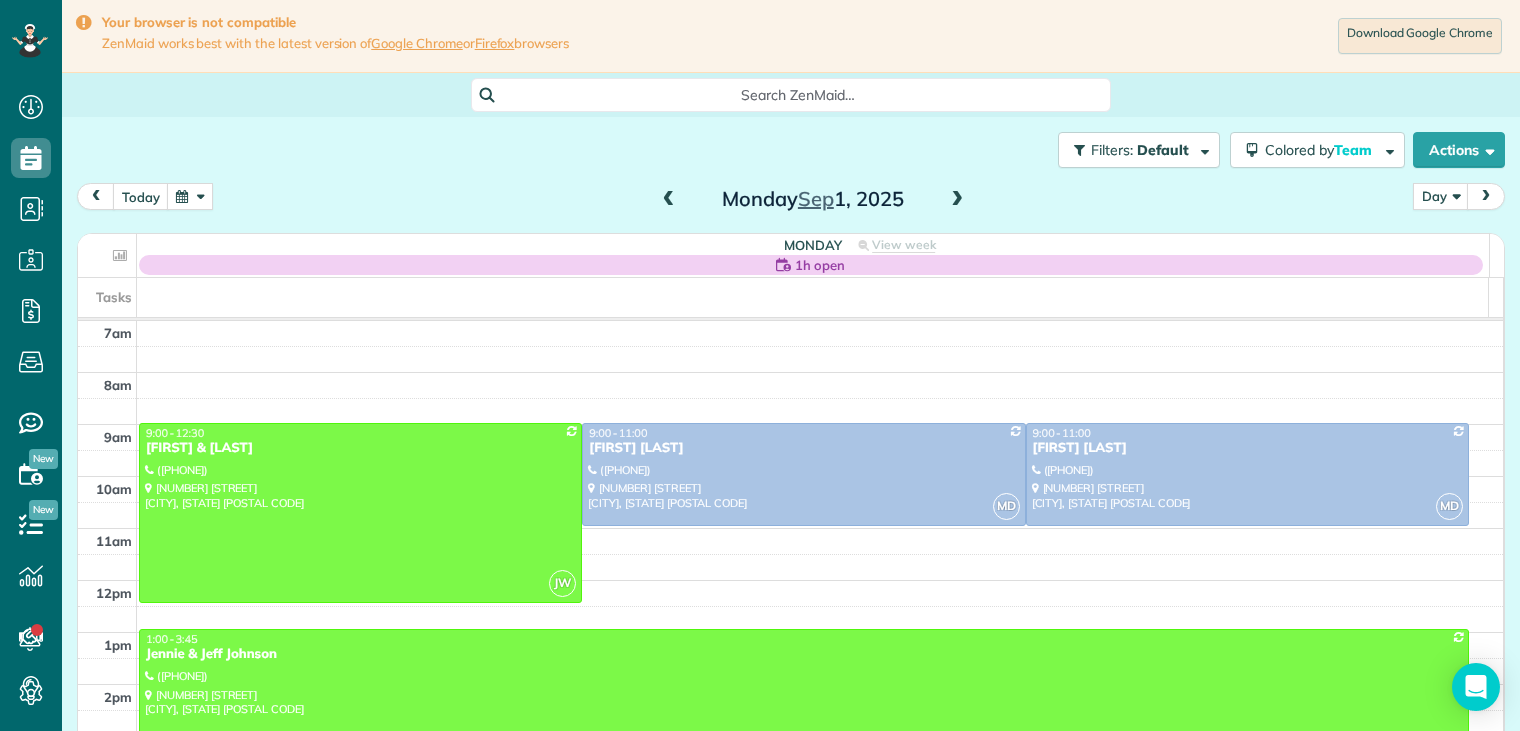 click on "Jennie & Jeff Johnson" at bounding box center [804, 654] 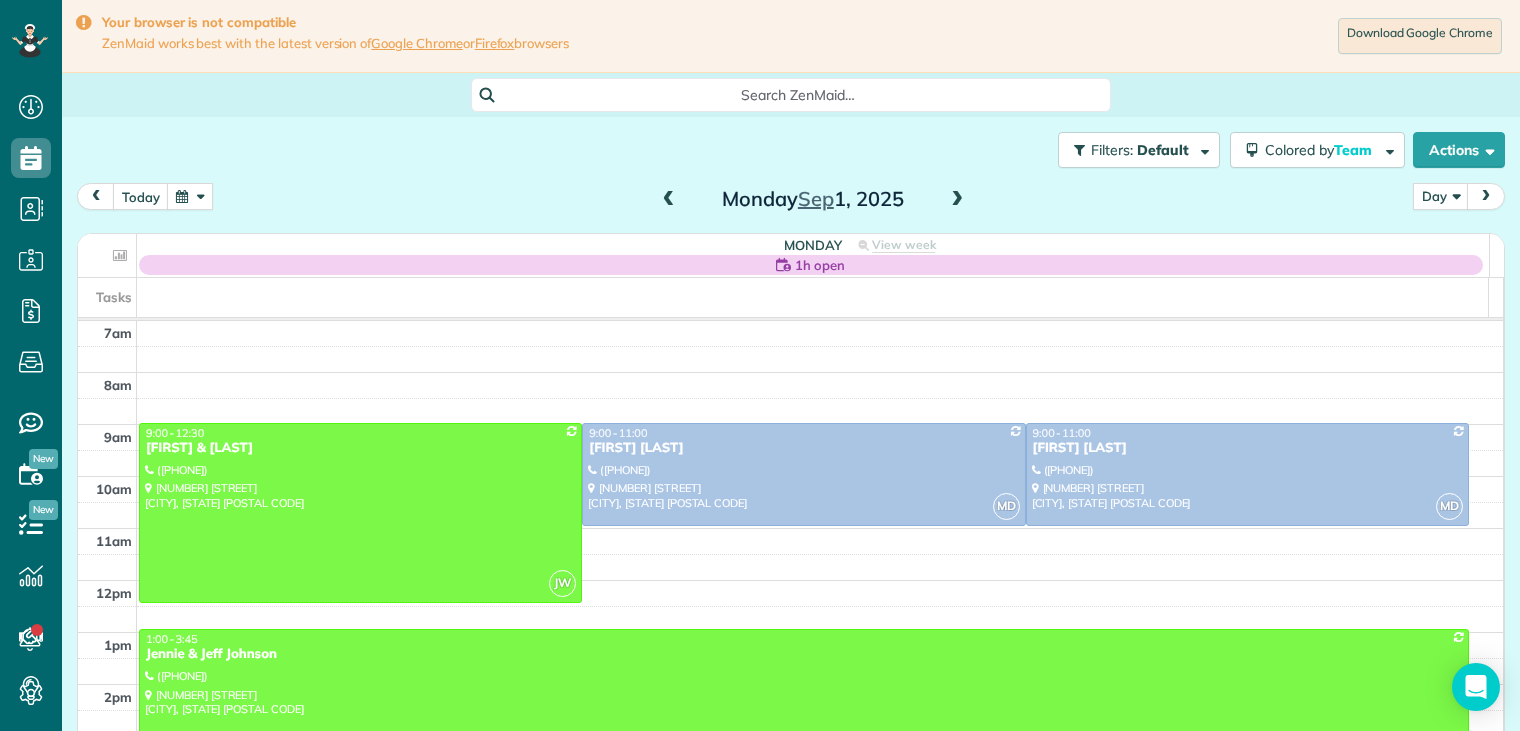 click at bounding box center (0, 0) 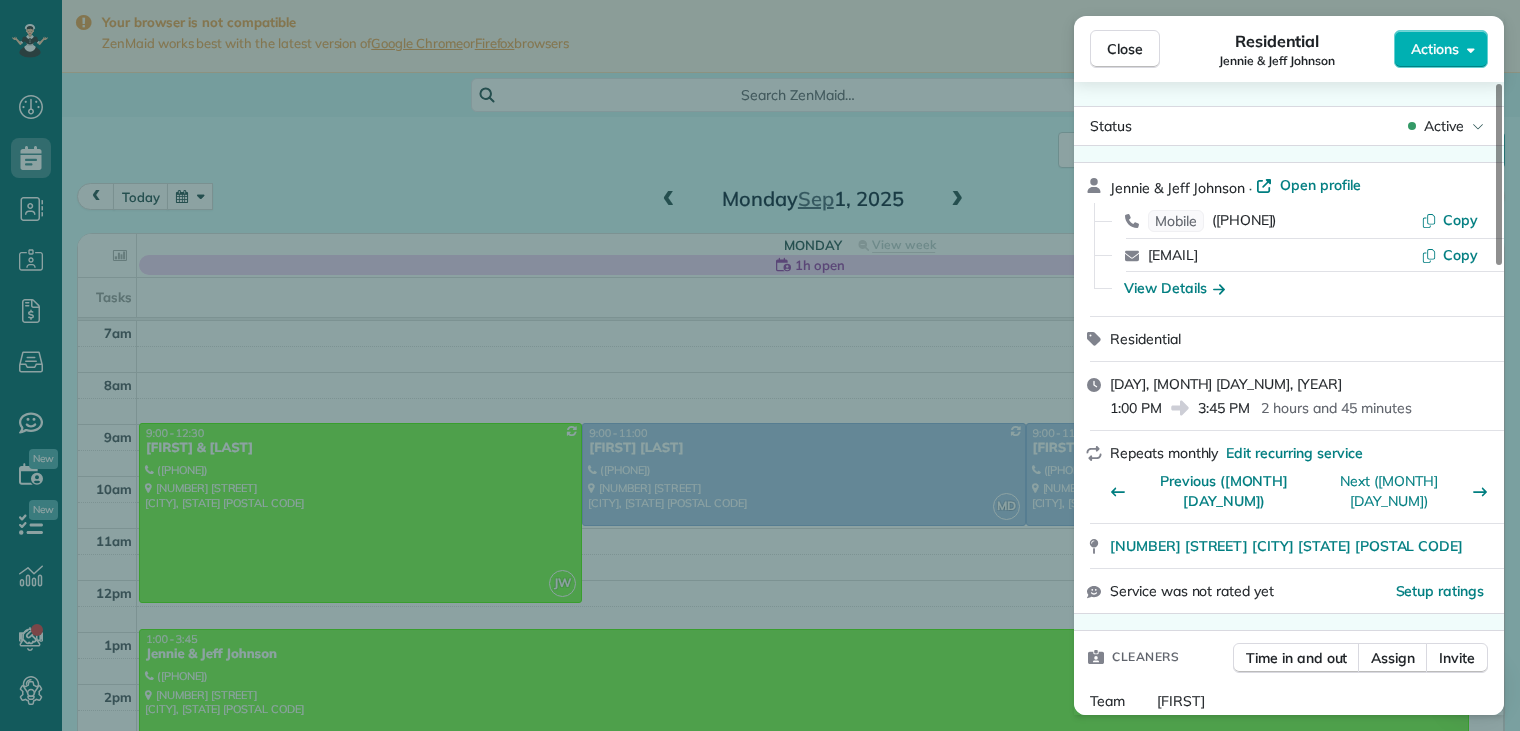 click on "Residential" at bounding box center [1301, 339] 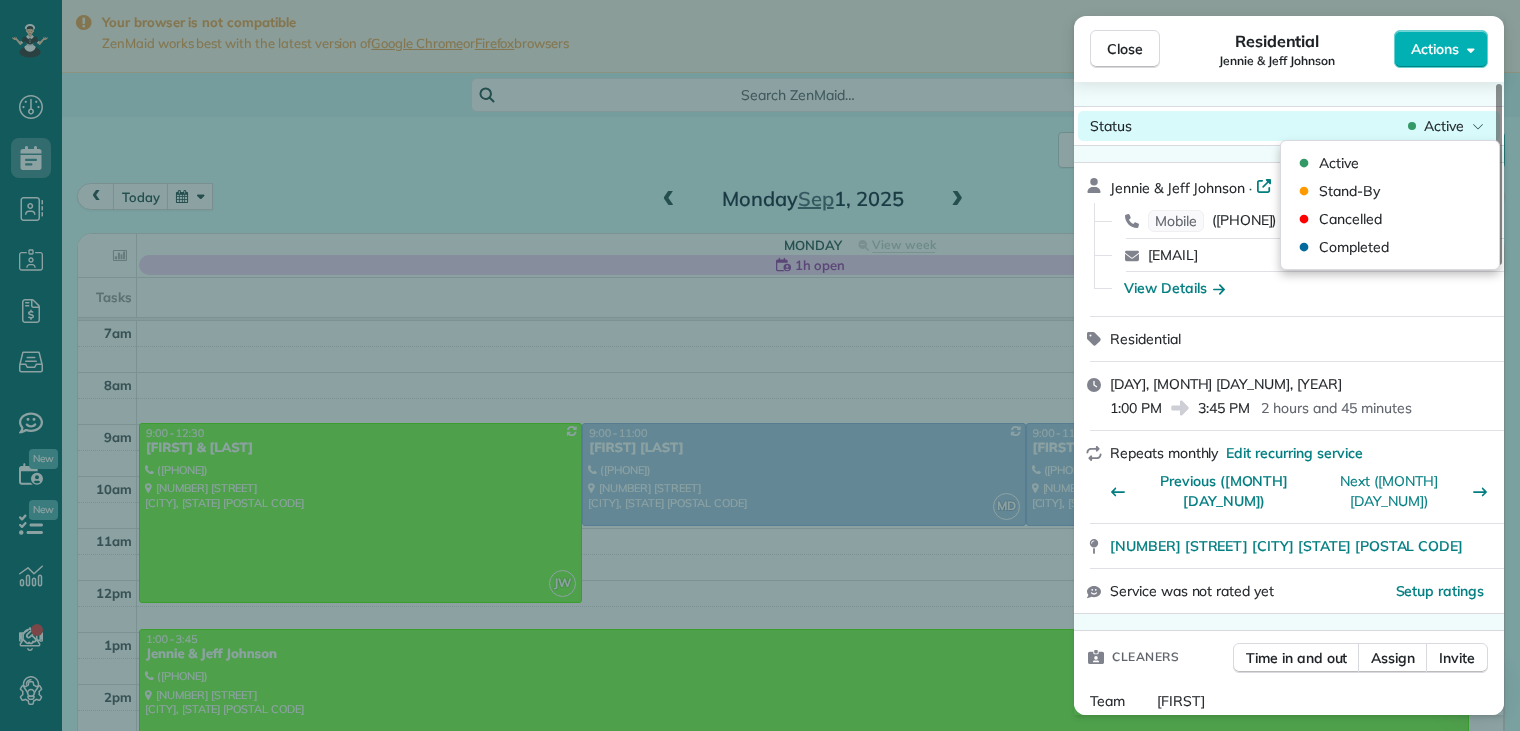 click on "Active" at bounding box center [1444, 126] 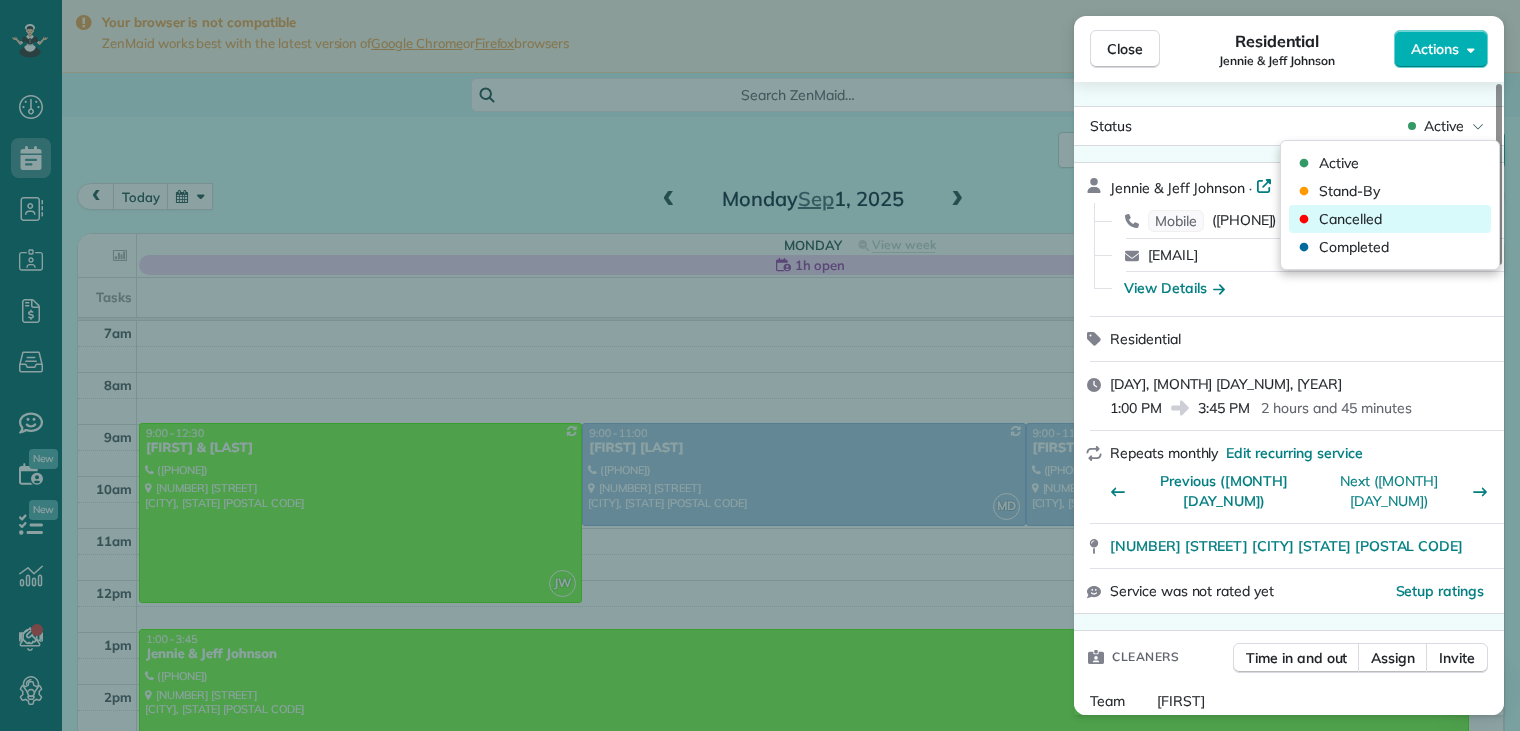 click on "Cancelled" at bounding box center (1350, 219) 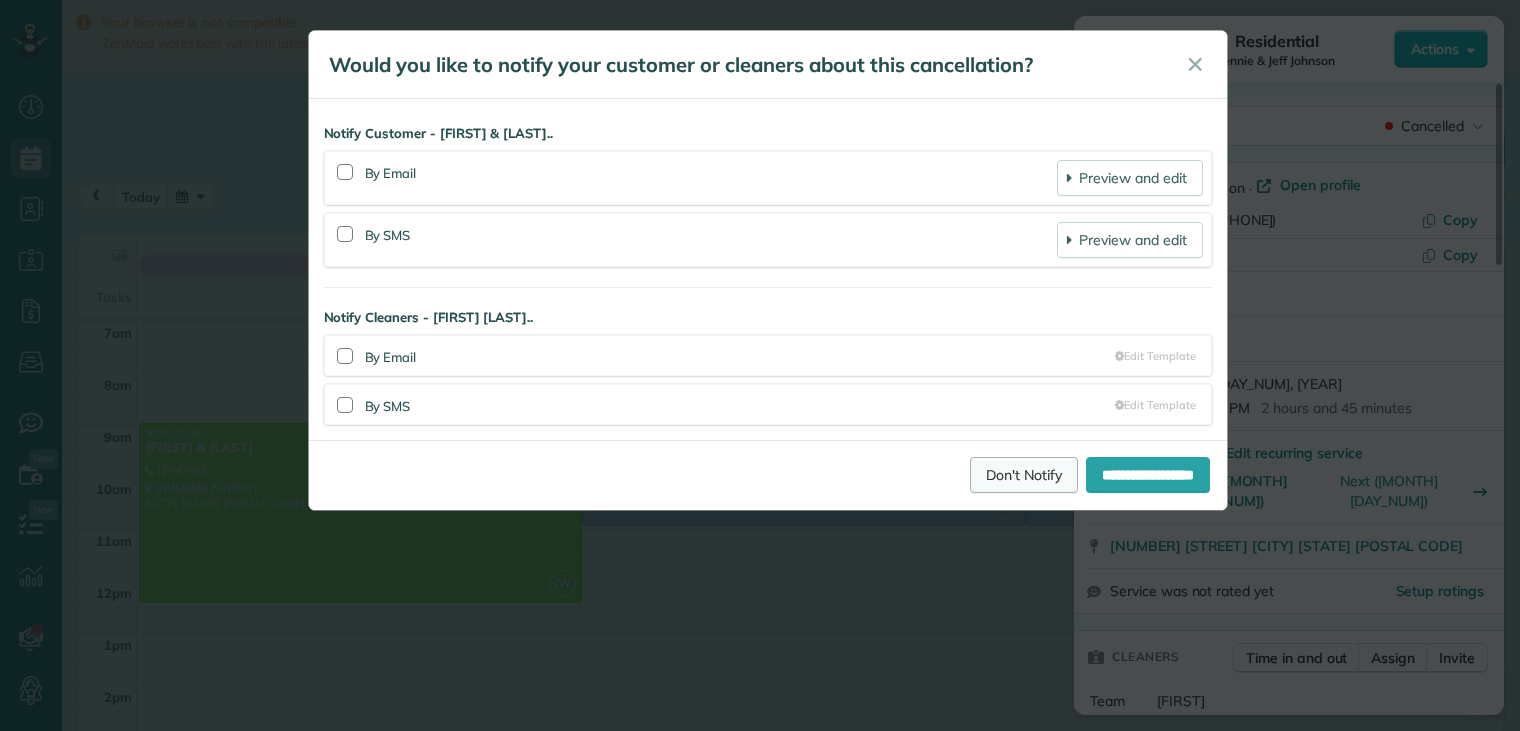 click on "Don't Notify" at bounding box center (1024, 475) 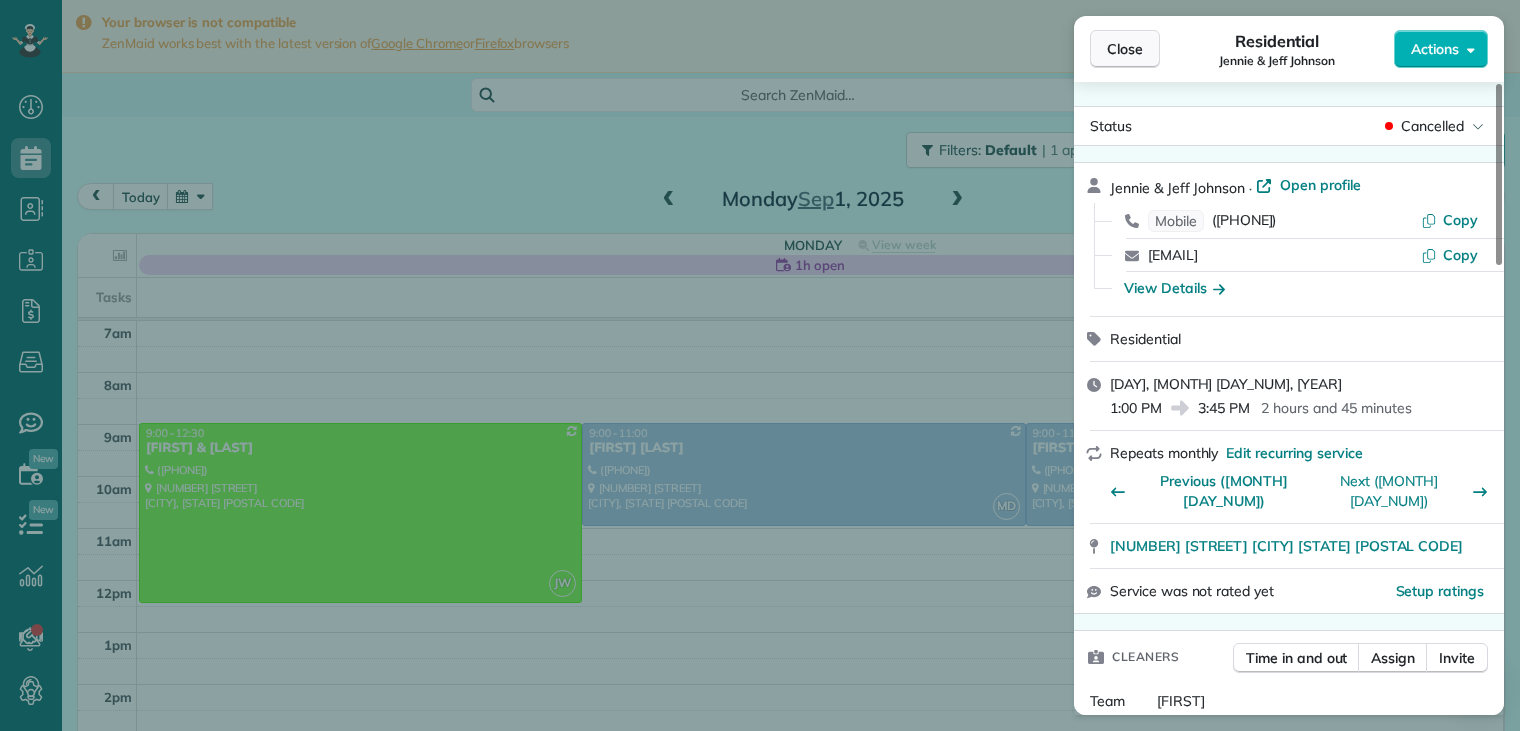 click on "Close" at bounding box center (1125, 49) 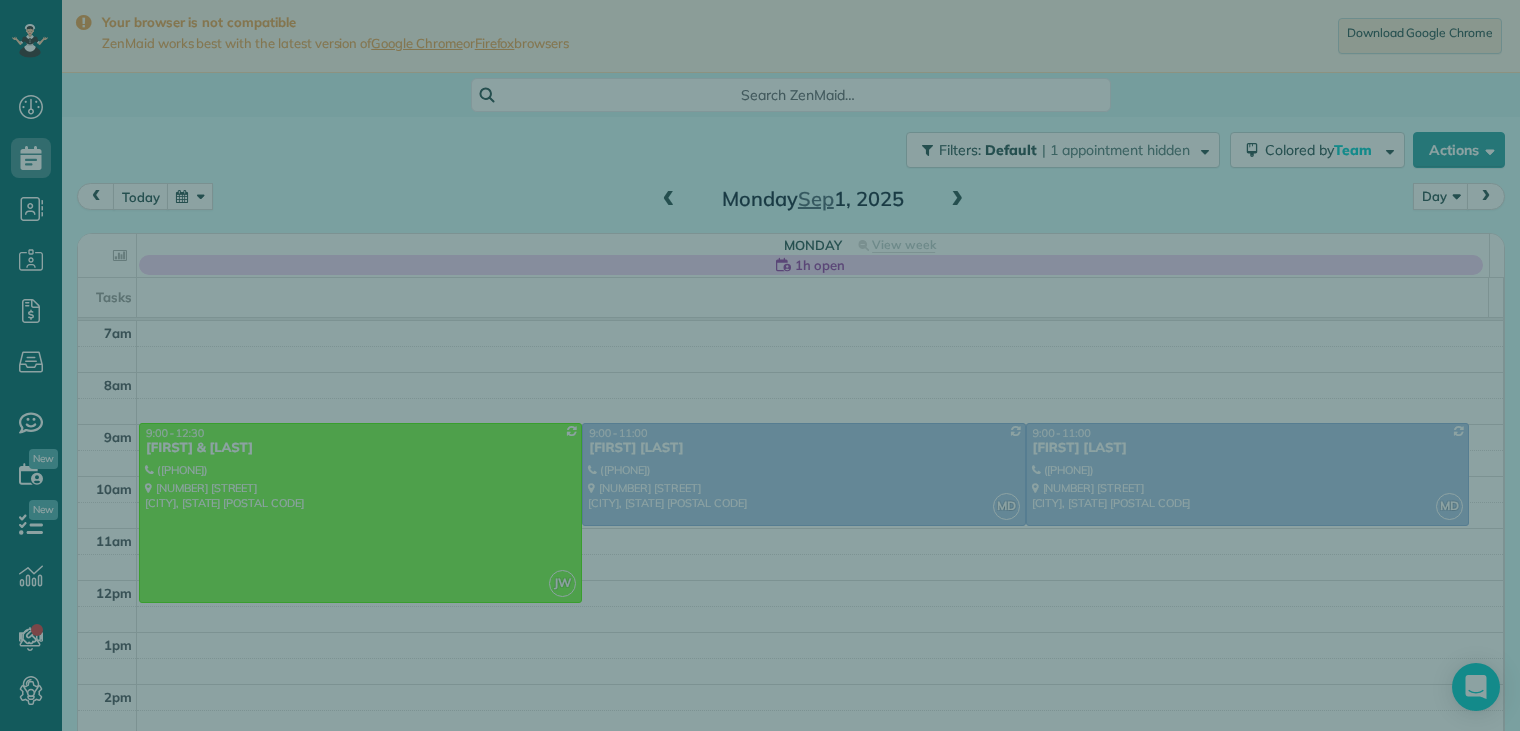 click on "Close" at bounding box center (1125, 49) 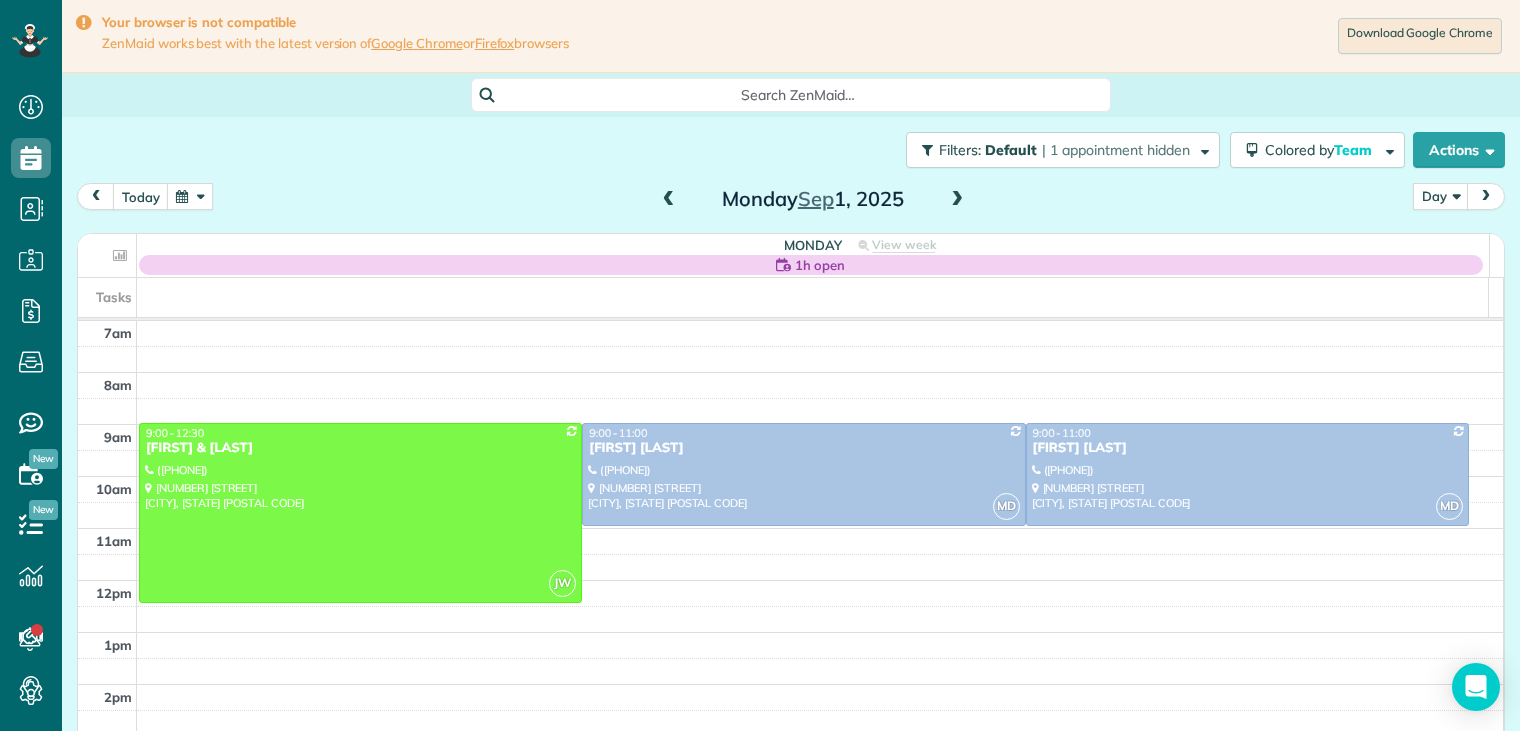 click at bounding box center (190, 196) 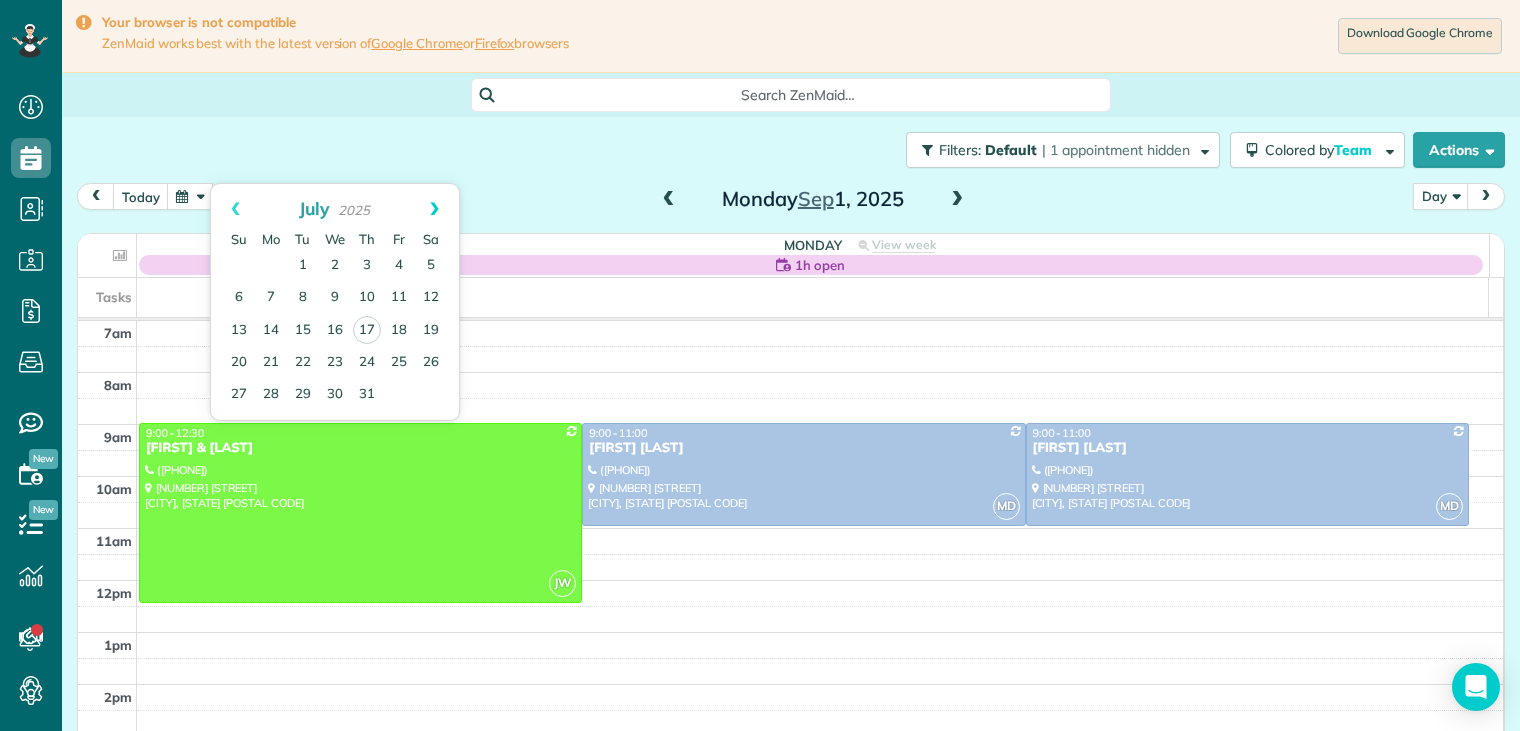 click on "Next" at bounding box center (434, 209) 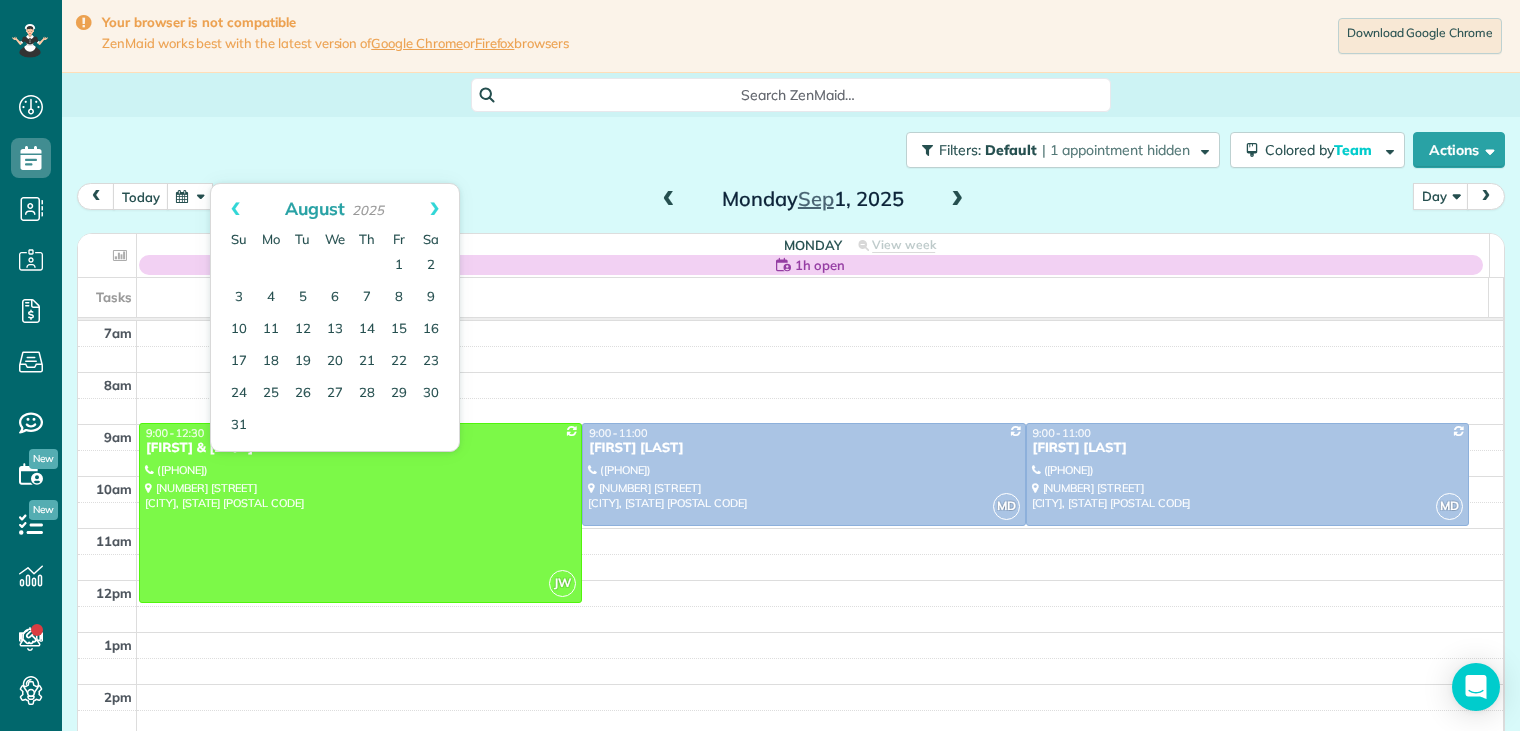 click on "Next" at bounding box center [434, 209] 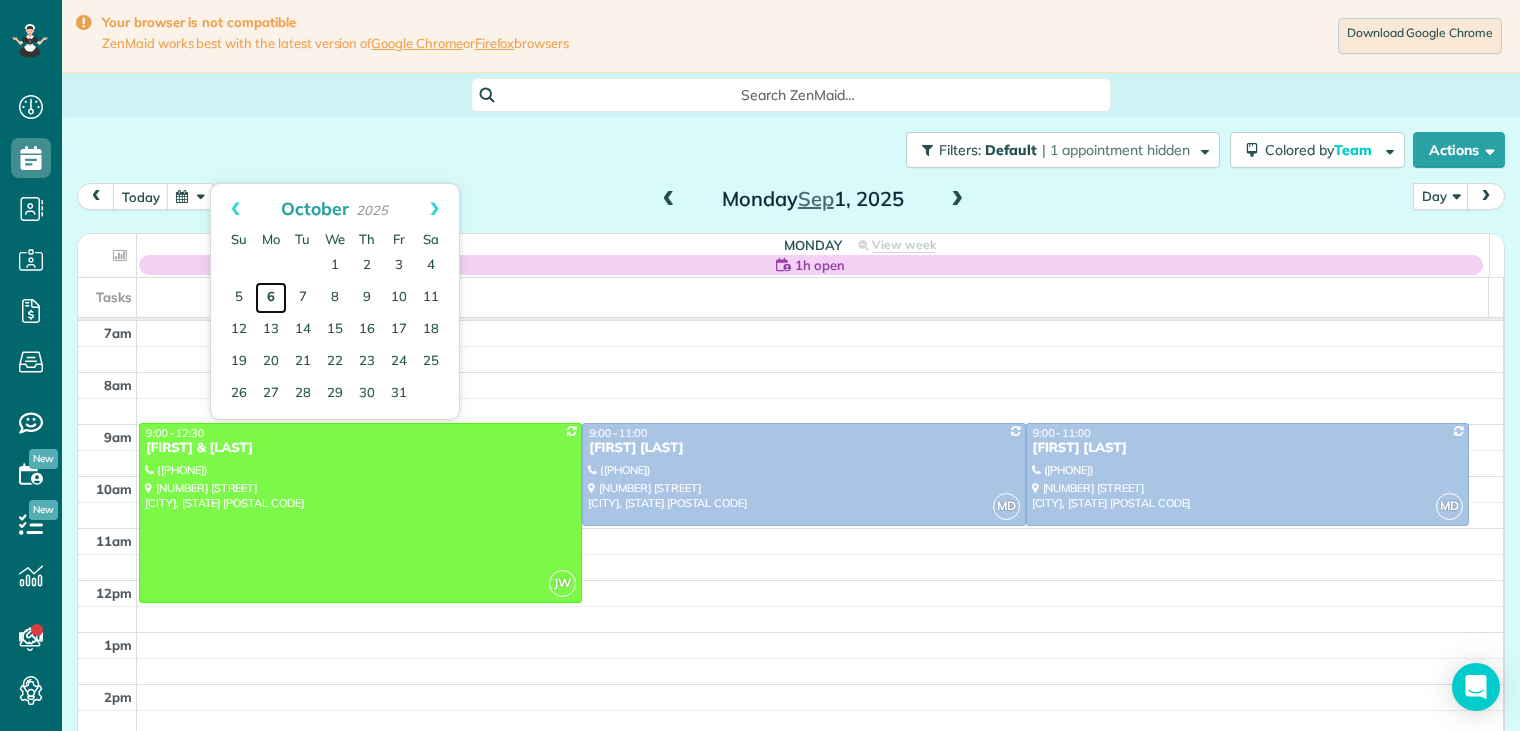click on "6" at bounding box center (271, 298) 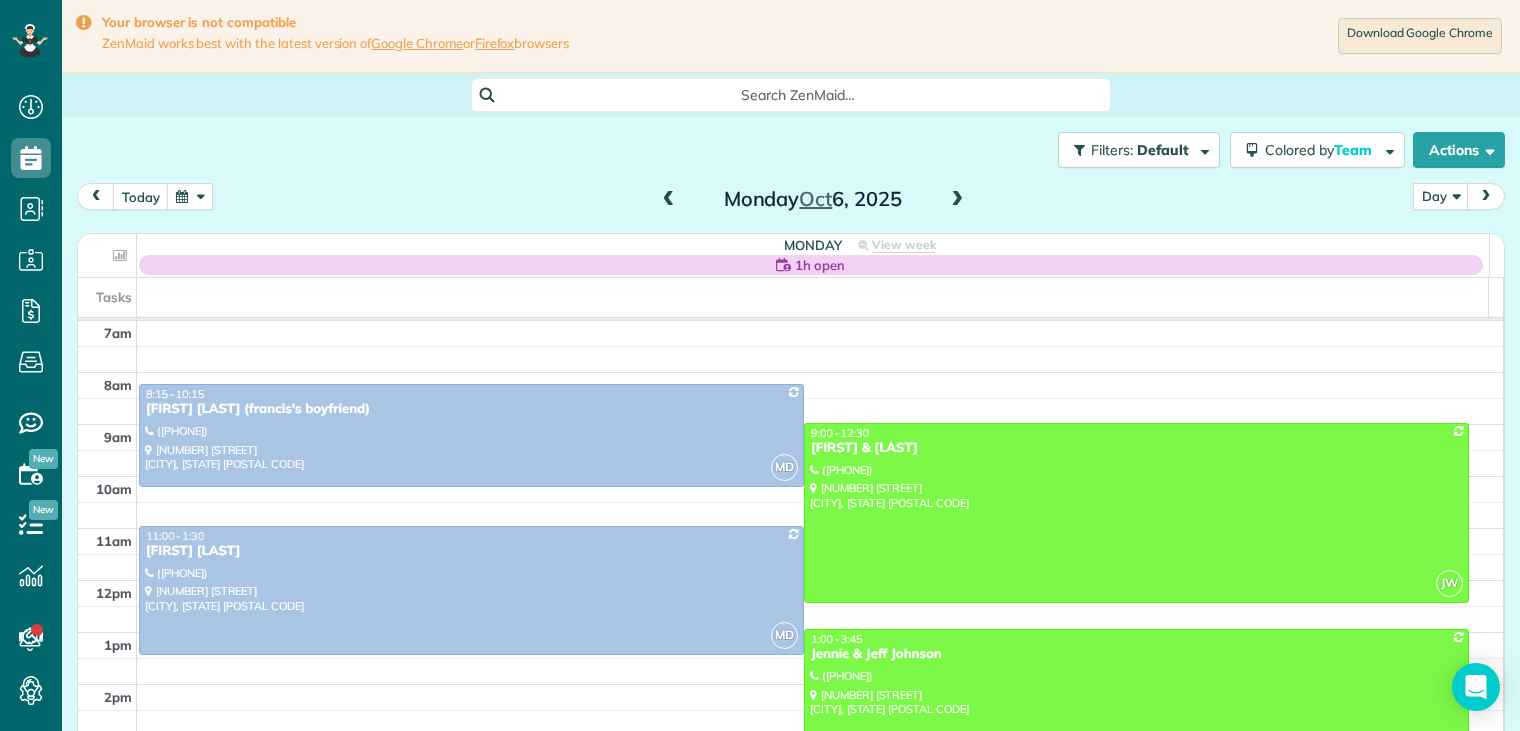 click on "Filters:   Default
|  1 appointment hidden
Colored by  Team
Color by Cleaner
Color by Team
Color by Status
Color by Recurrence
Color by Paid/Unpaid
Filters  Default
Schedule Changes
Actions
Create Appointment
Create Task
Clock In/Out
Send Work Orders
Print Route Sheets
Today's Emails/Texts
View Metrics" at bounding box center (791, 150) 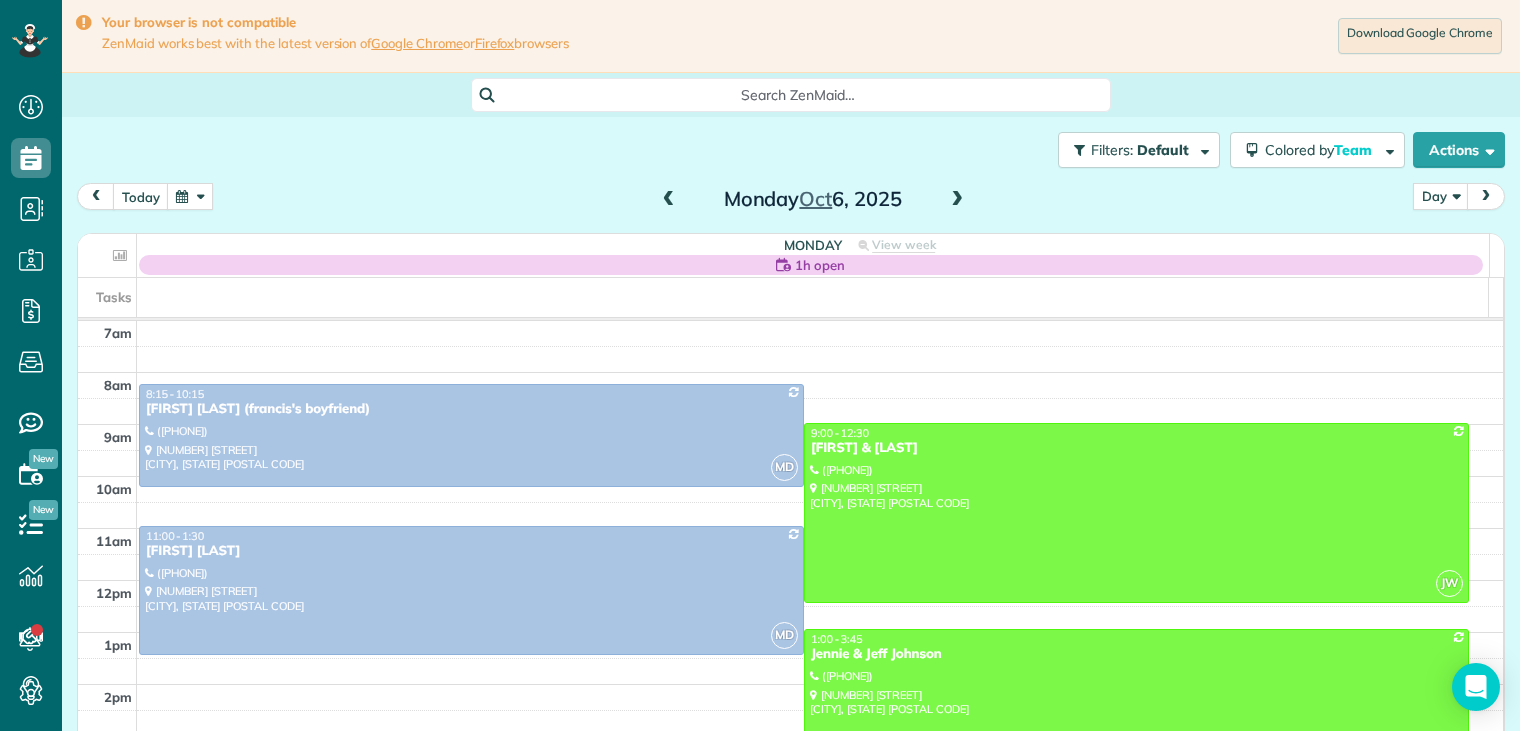 click on "Filters:   Default
|  1 appointment hidden
Colored by  Team
Color by Cleaner
Color by Team
Color by Status
Color by Recurrence
Color by Paid/Unpaid
Filters  Default
Schedule Changes
Actions
Create Appointment
Create Task
Clock In/Out
Send Work Orders
Print Route Sheets
Today's Emails/Texts
View Metrics" at bounding box center (791, 150) 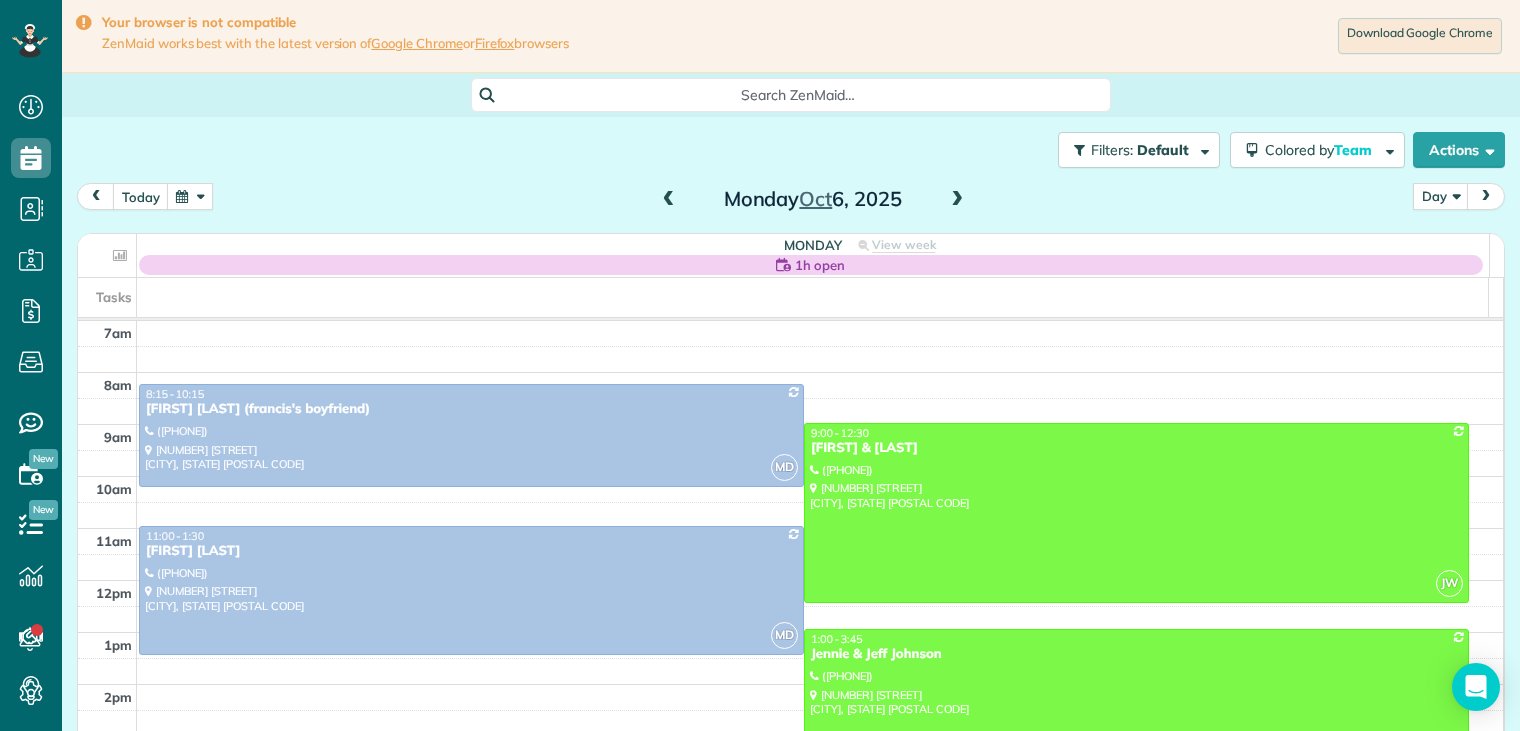 click on "Filters:   Default
|  1 appointment hidden
Colored by  Team
Color by Cleaner
Color by Team
Color by Status
Color by Recurrence
Color by Paid/Unpaid
Filters  Default
Schedule Changes
Actions
Create Appointment
Create Task
Clock In/Out
Send Work Orders
Print Route Sheets
Today's Emails/Texts
View Metrics" at bounding box center (791, 150) 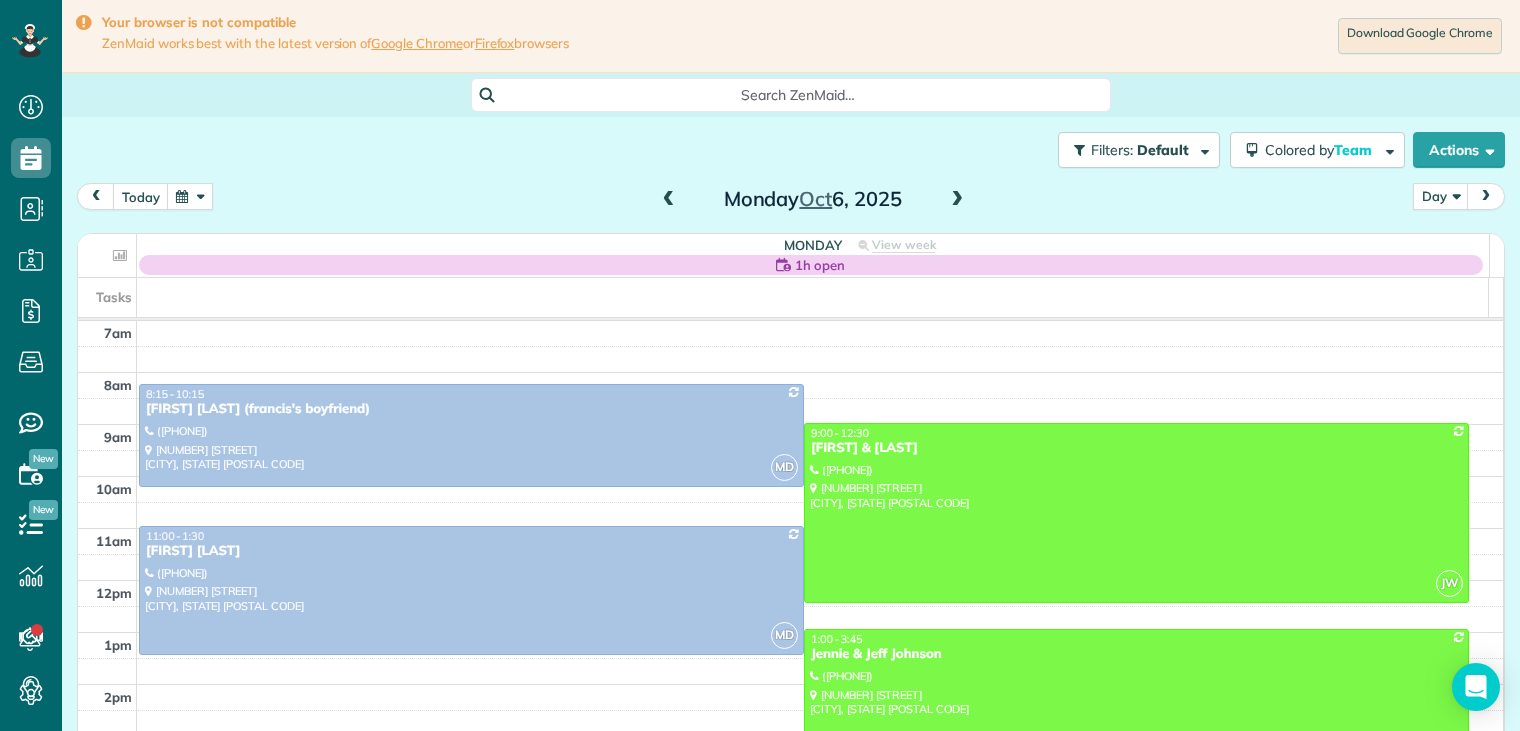 drag, startPoint x: 353, startPoint y: 155, endPoint x: 274, endPoint y: 135, distance: 81.49233 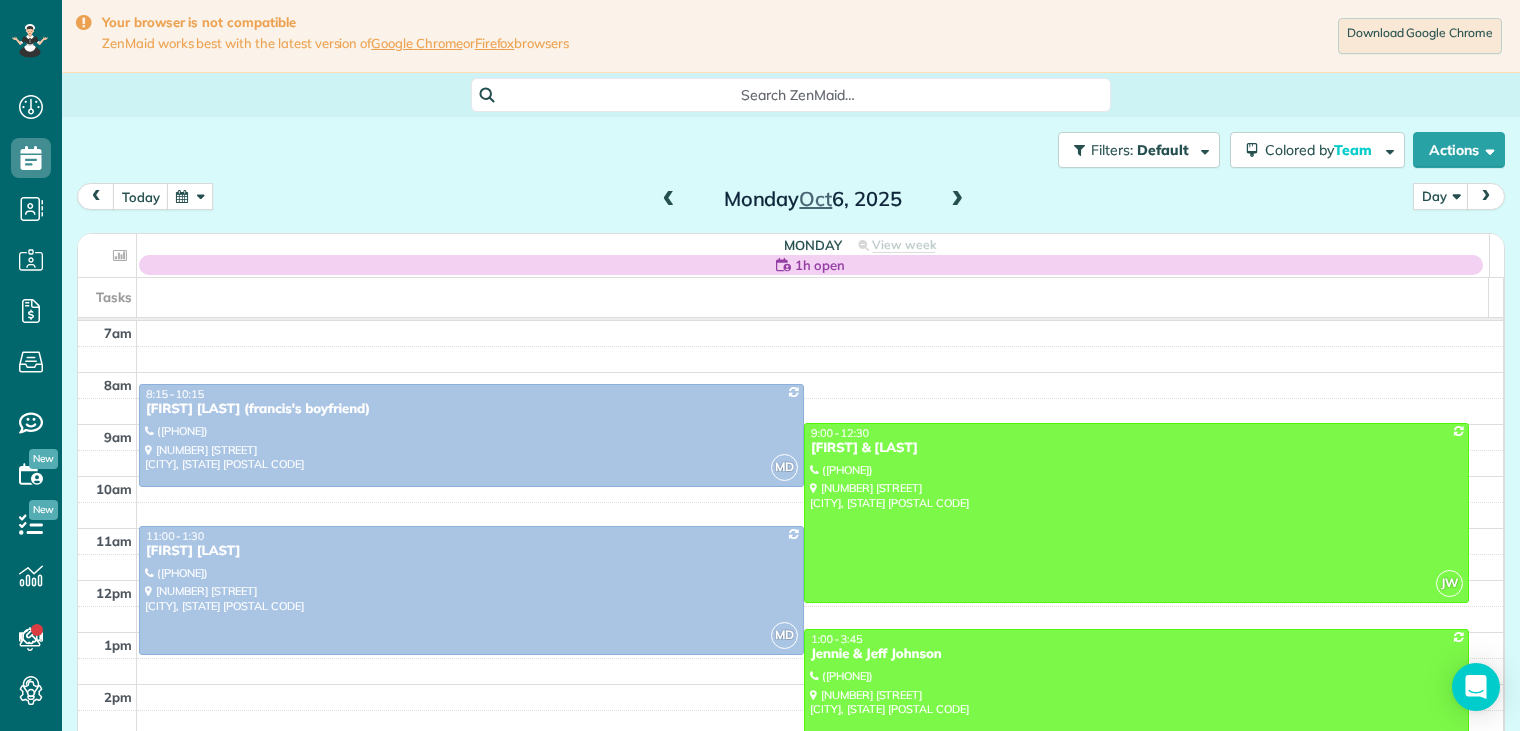 click on "Filters:   Default
|  1 appointment hidden
Colored by  Team
Color by Cleaner
Color by Team
Color by Status
Color by Recurrence
Color by Paid/Unpaid
Filters  Default
Schedule Changes
Actions
Create Appointment
Create Task
Clock In/Out
Send Work Orders
Print Route Sheets
Today's Emails/Texts
View Metrics" at bounding box center [791, 150] 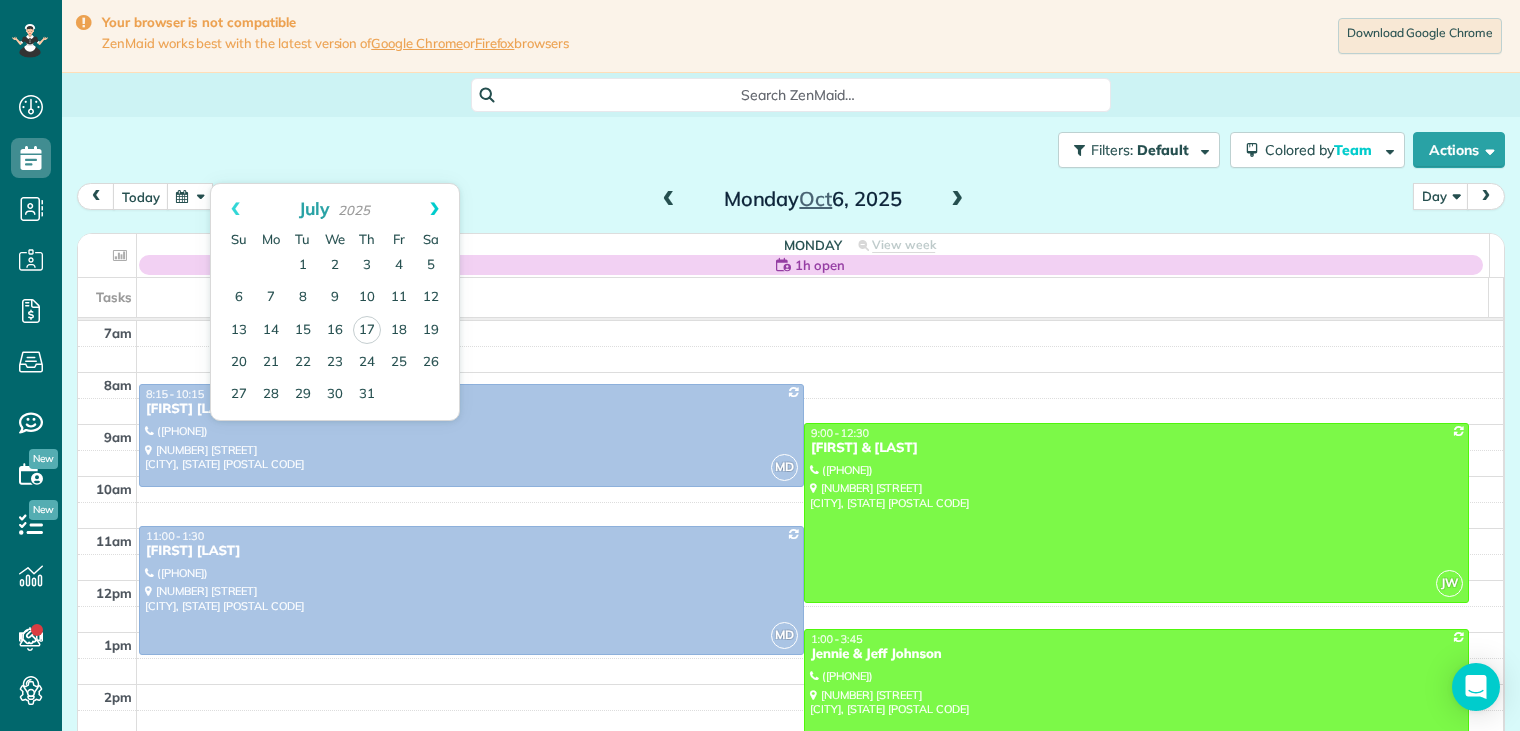 click on "Next" at bounding box center [434, 209] 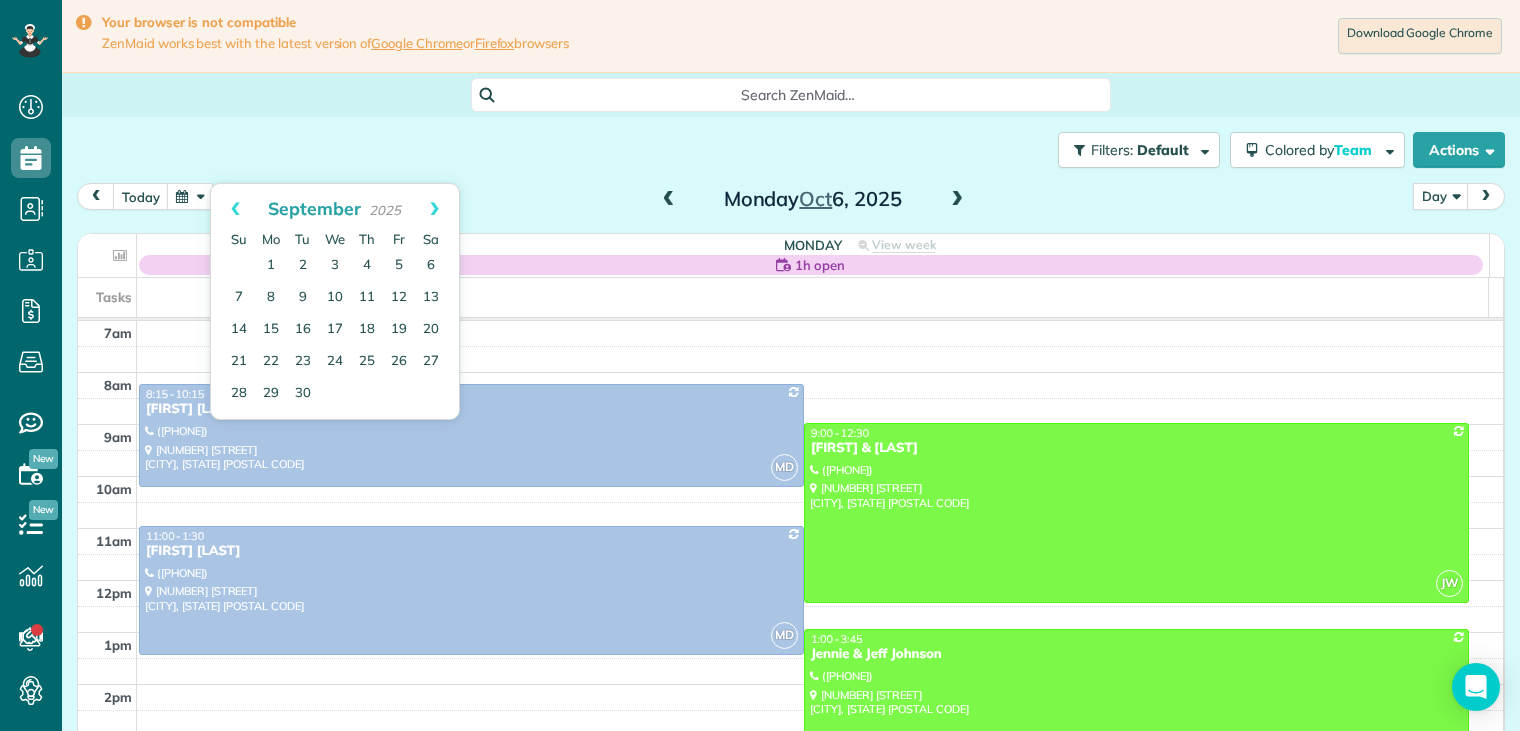 click on "Next" at bounding box center (434, 209) 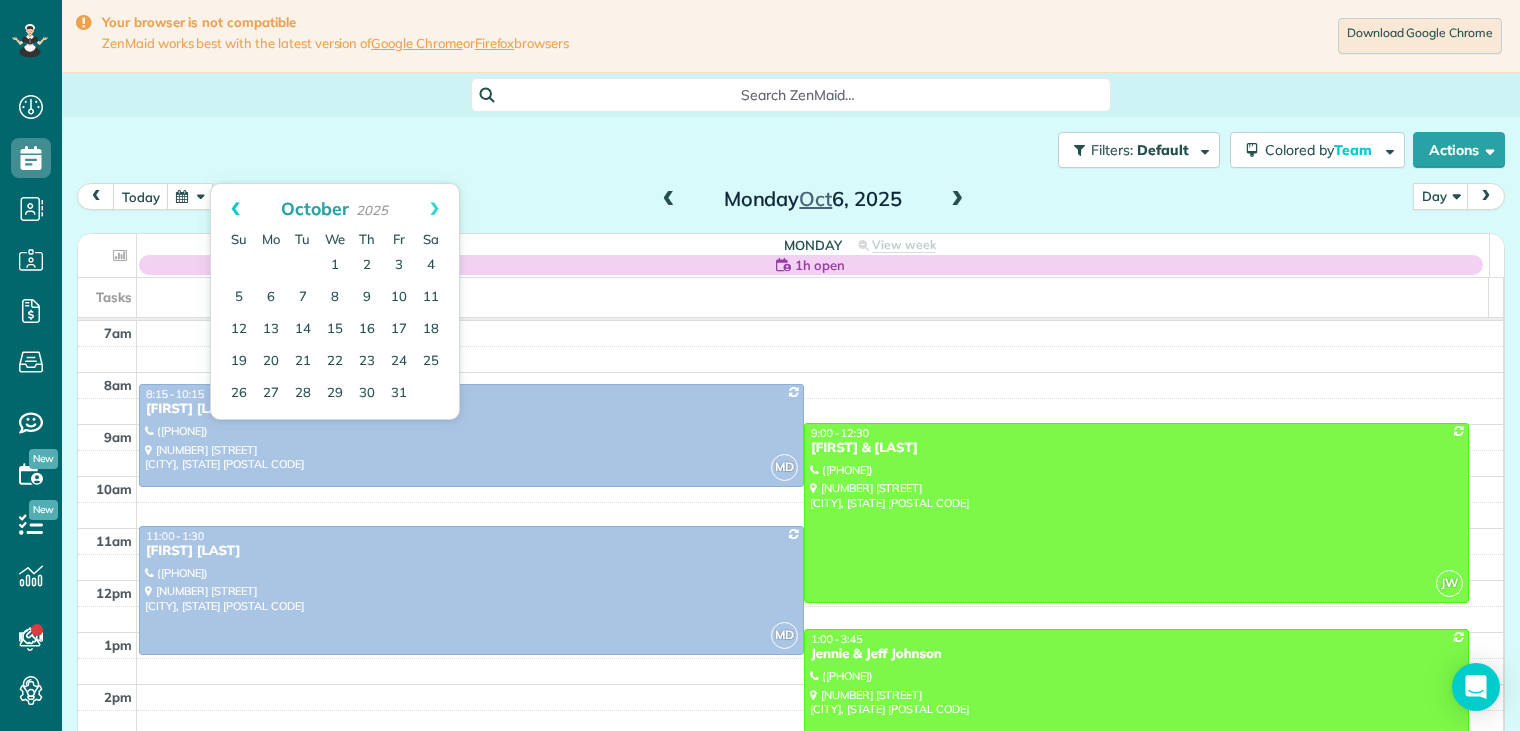 click on "Prev" at bounding box center (235, 209) 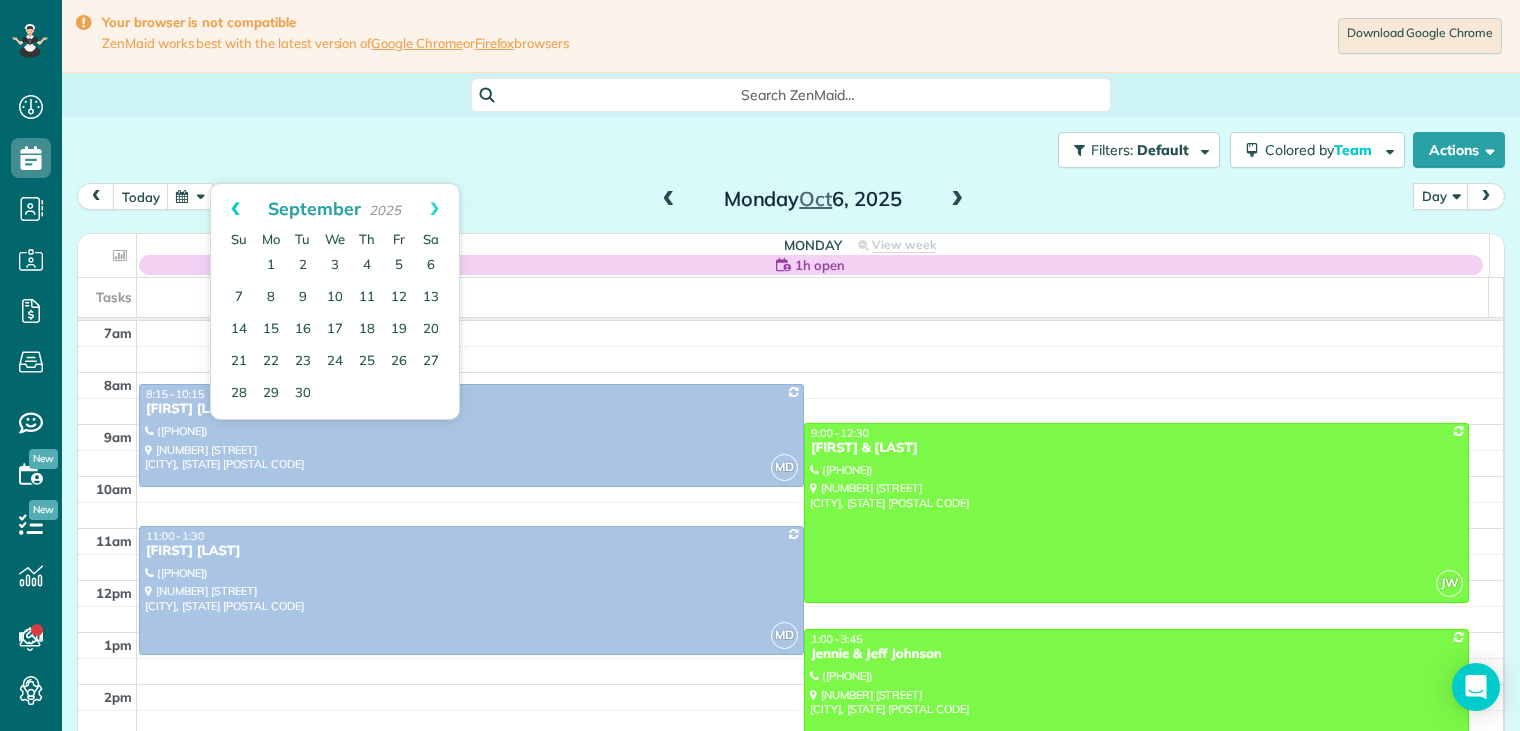 click on "Prev" at bounding box center [235, 209] 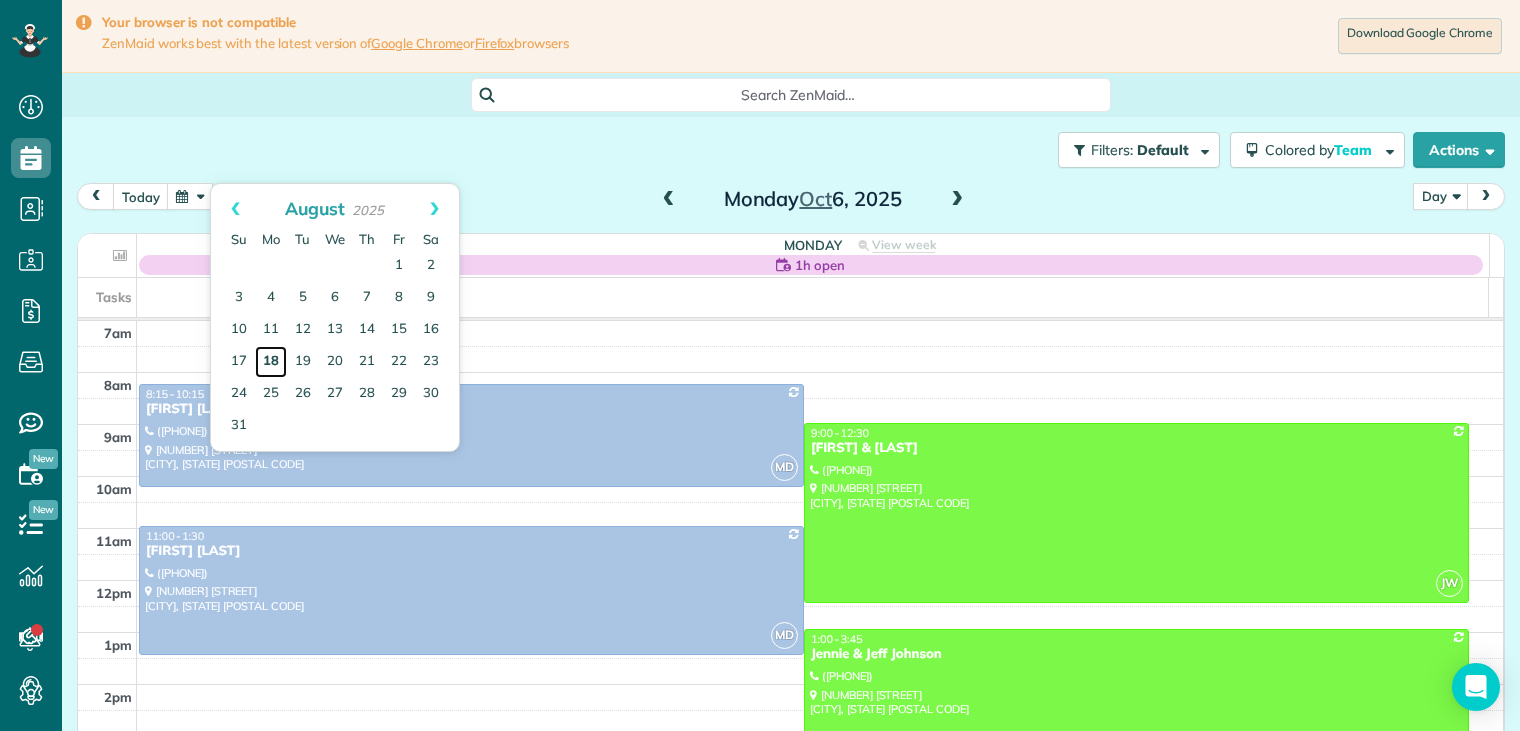 click on "18" at bounding box center [271, 362] 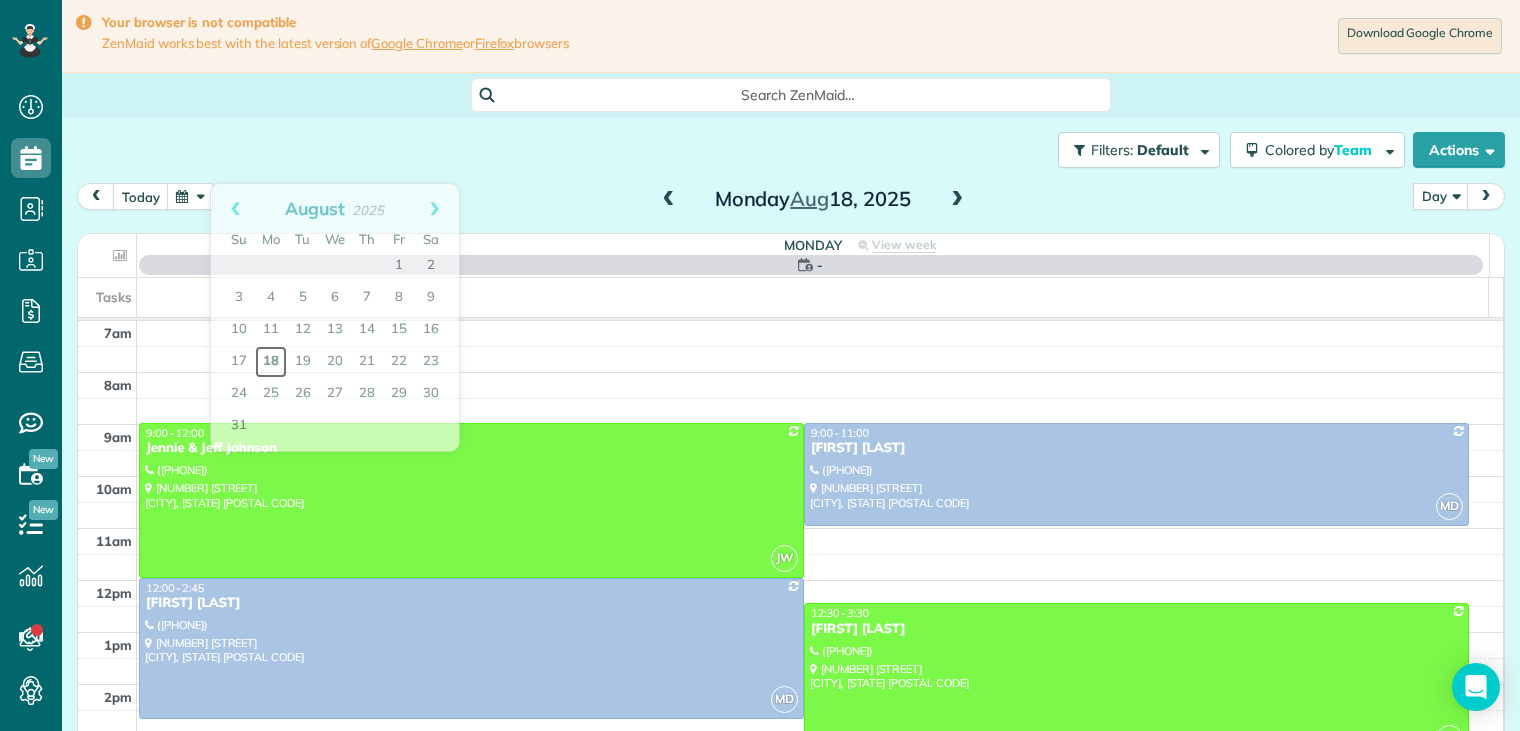 click on "18" at bounding box center [271, 362] 